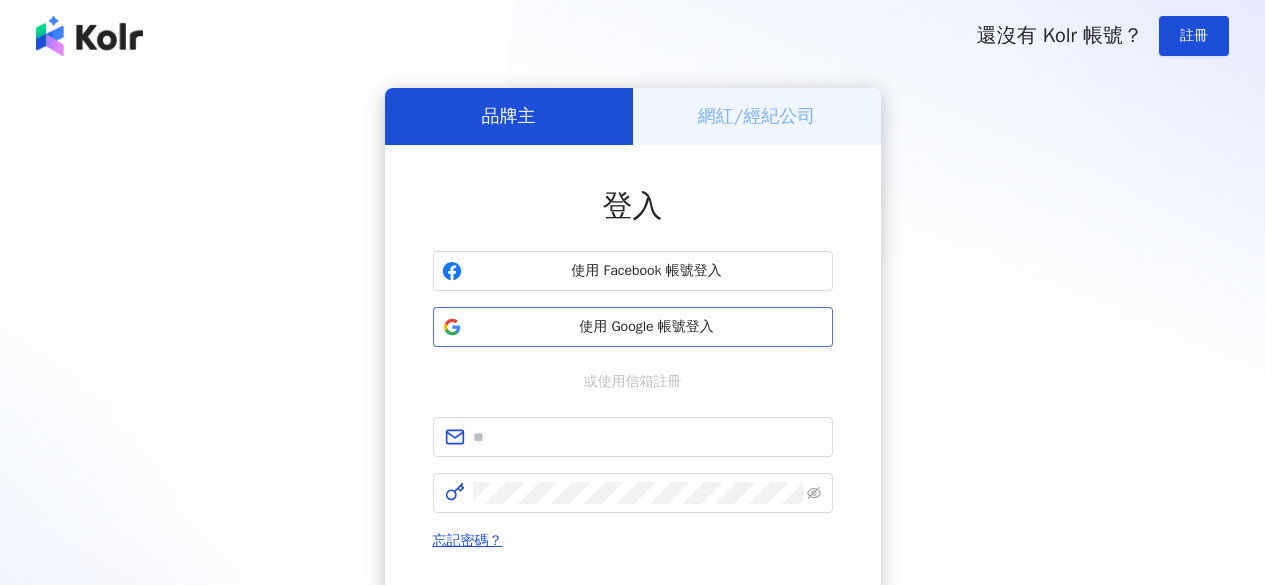 scroll, scrollTop: 0, scrollLeft: 0, axis: both 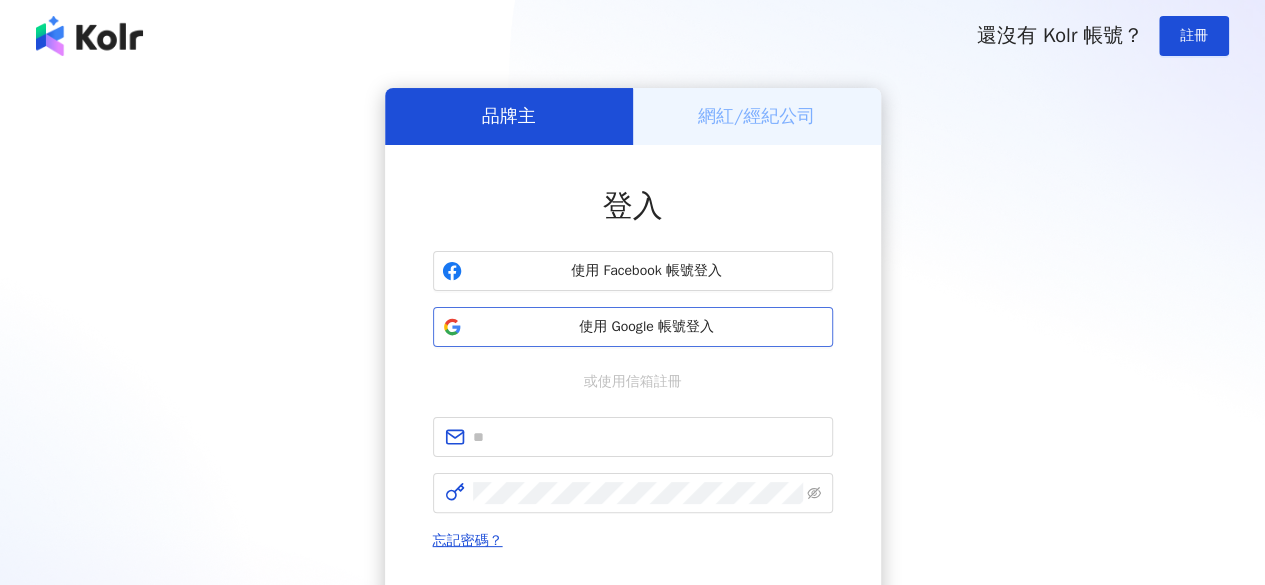 click on "使用 Google 帳號登入" at bounding box center [647, 327] 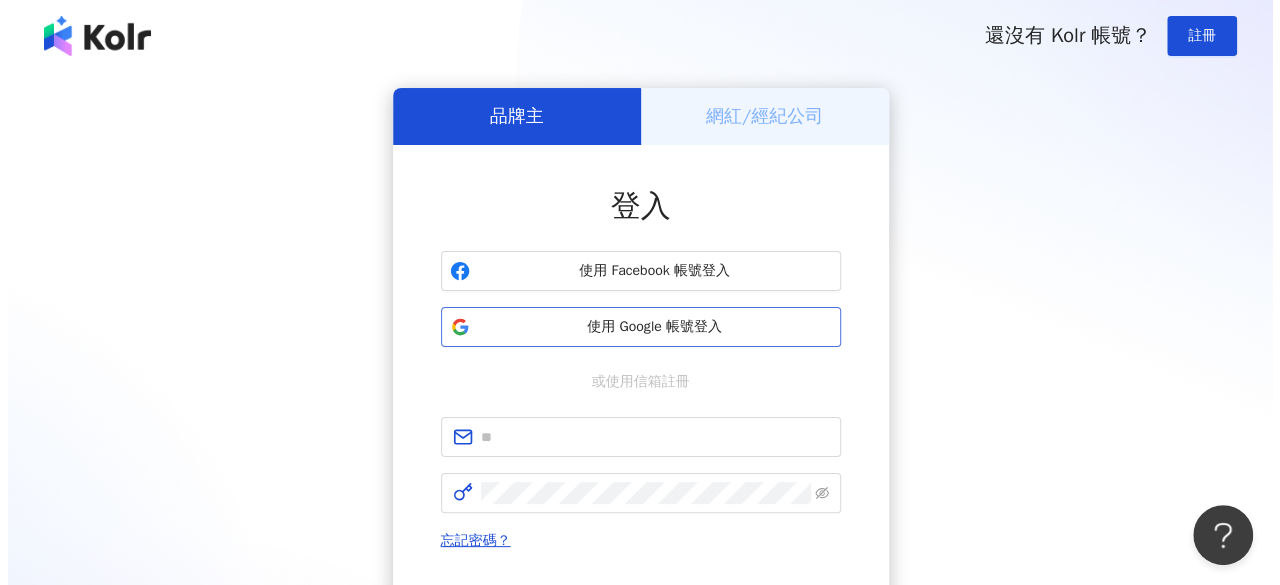 scroll, scrollTop: 0, scrollLeft: 0, axis: both 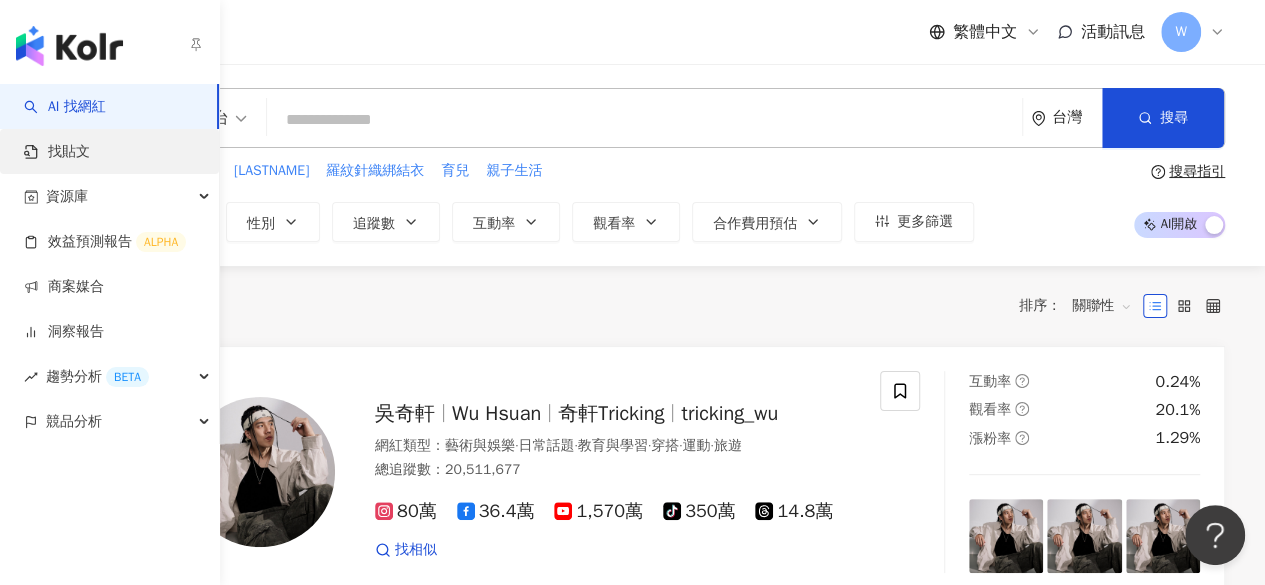 click on "找貼文" at bounding box center (57, 152) 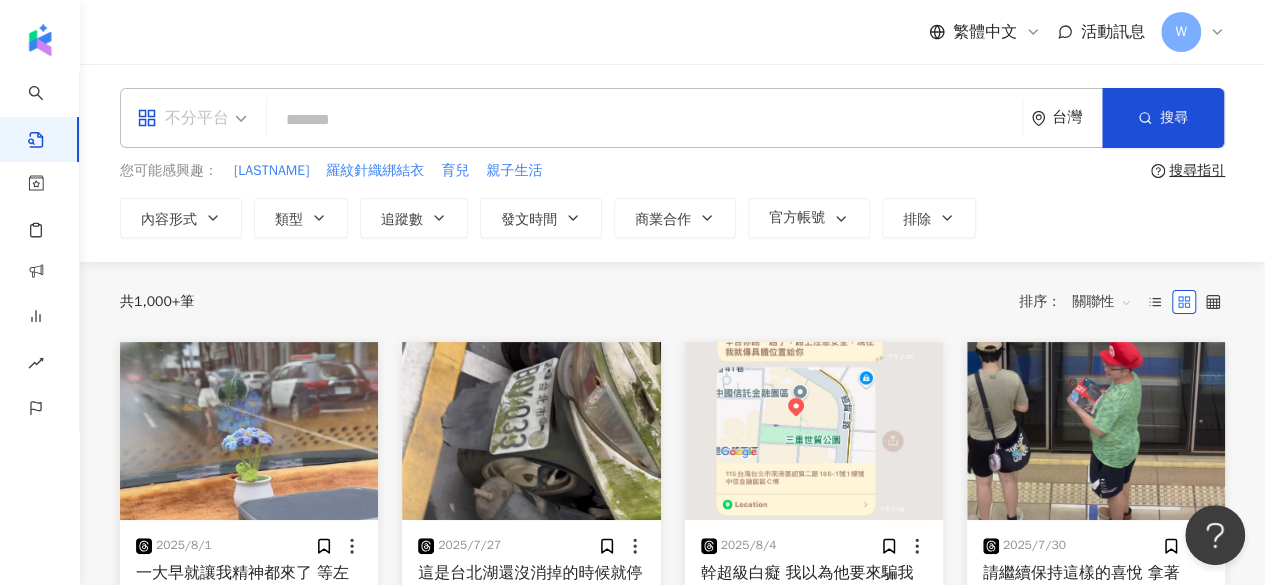 click on "不分平台" at bounding box center (183, 118) 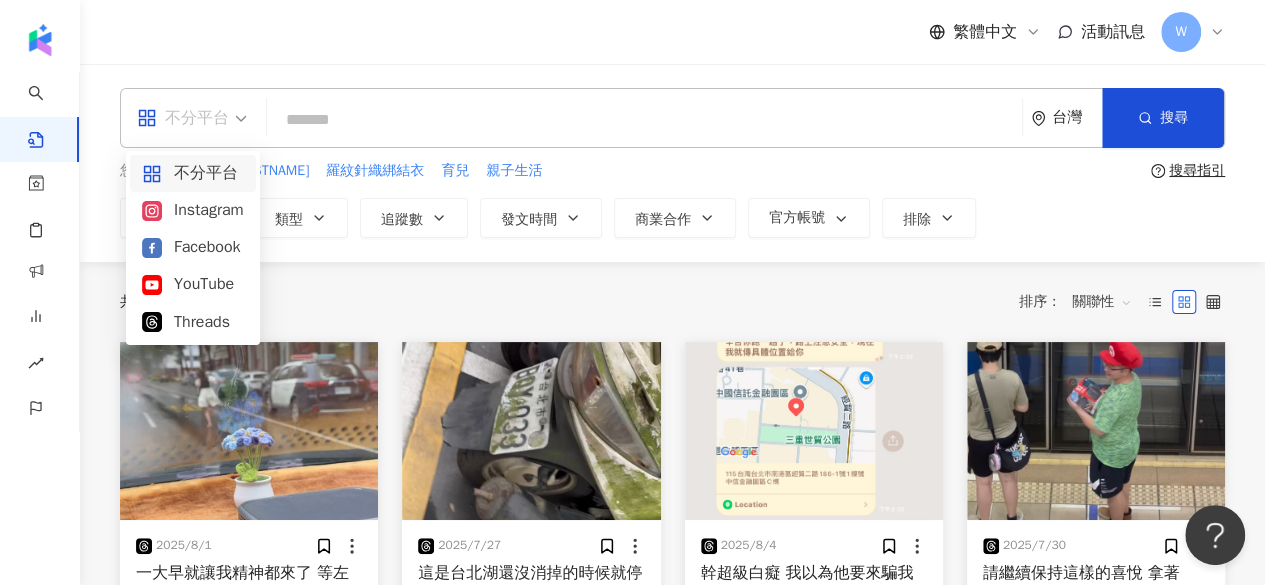 click on "不分平台" at bounding box center [193, 173] 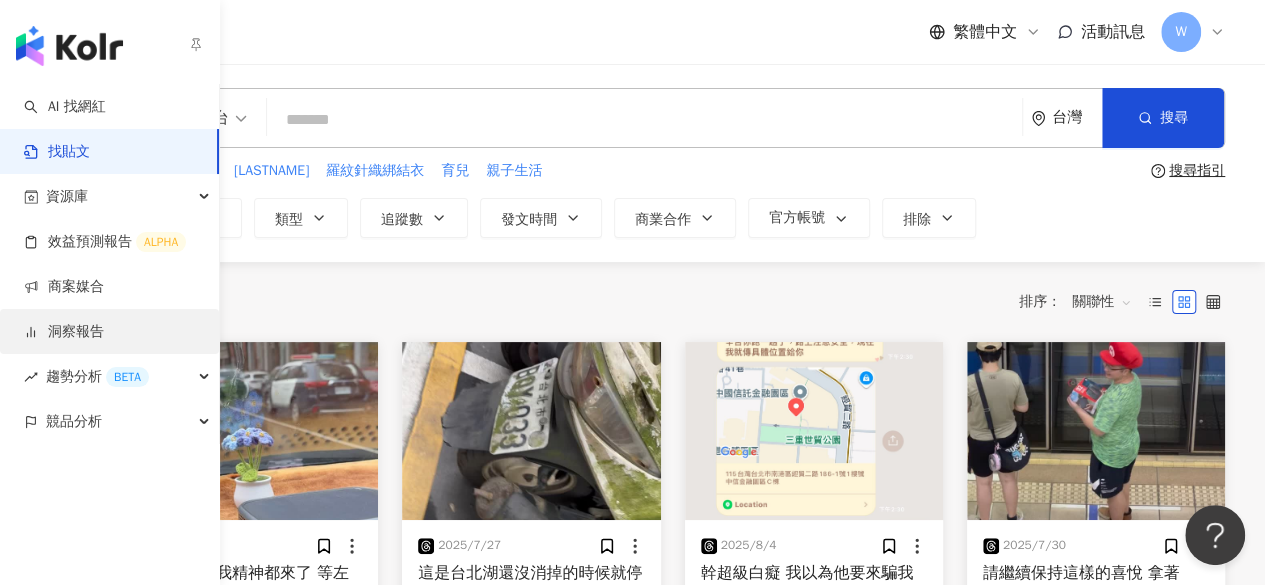 click on "洞察報告" at bounding box center [64, 332] 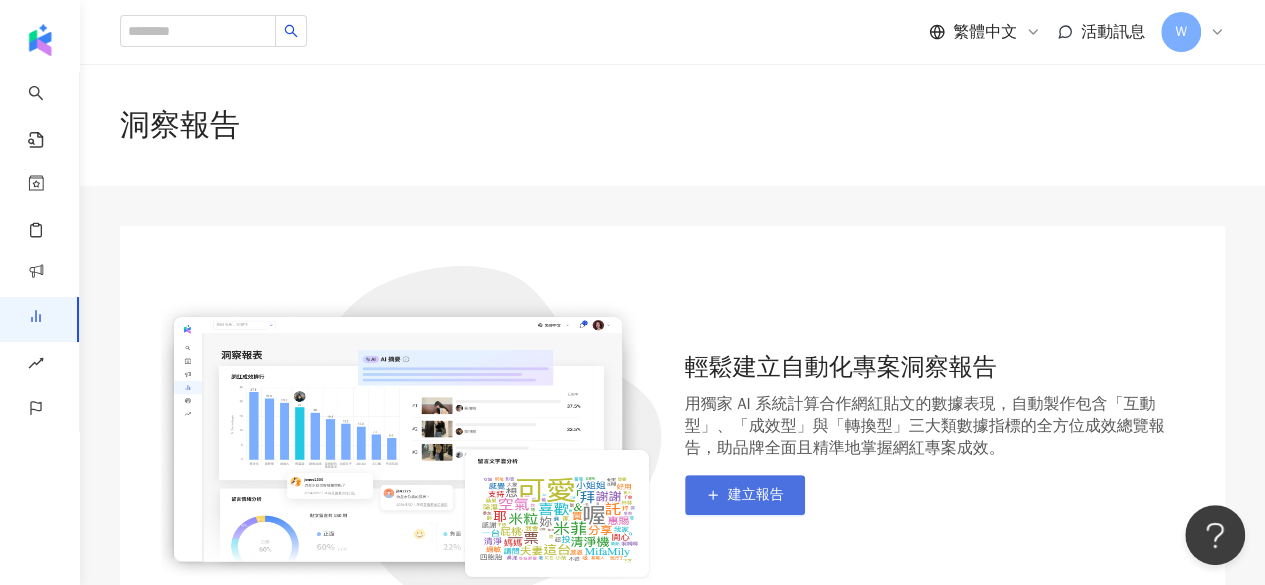 click on "建立報告" at bounding box center [756, 495] 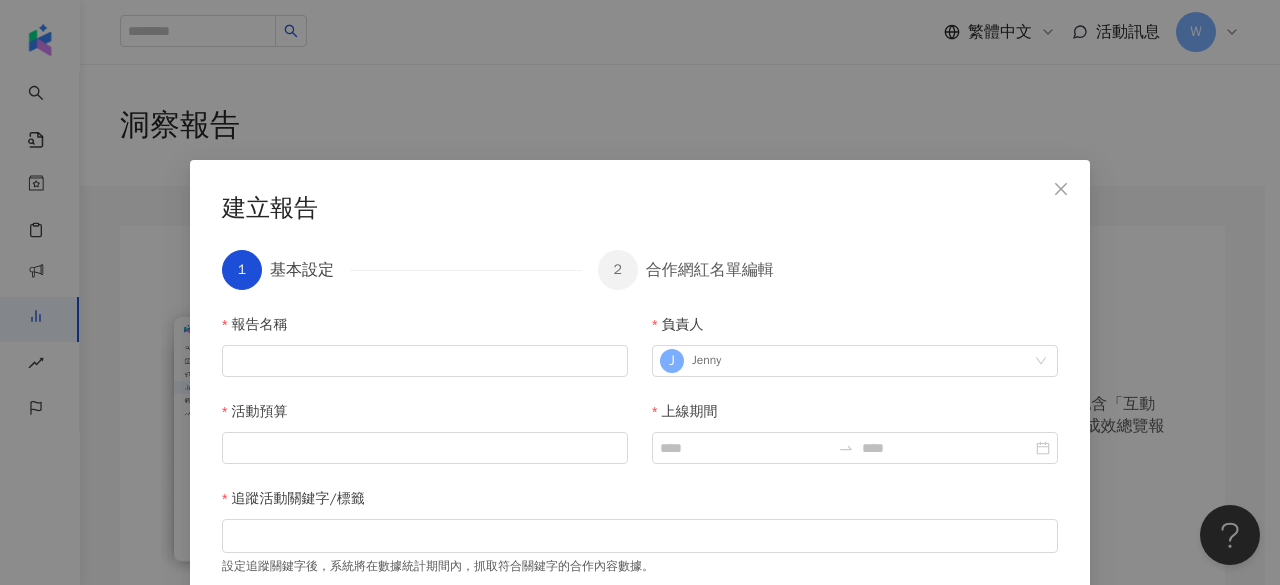 scroll, scrollTop: 101, scrollLeft: 0, axis: vertical 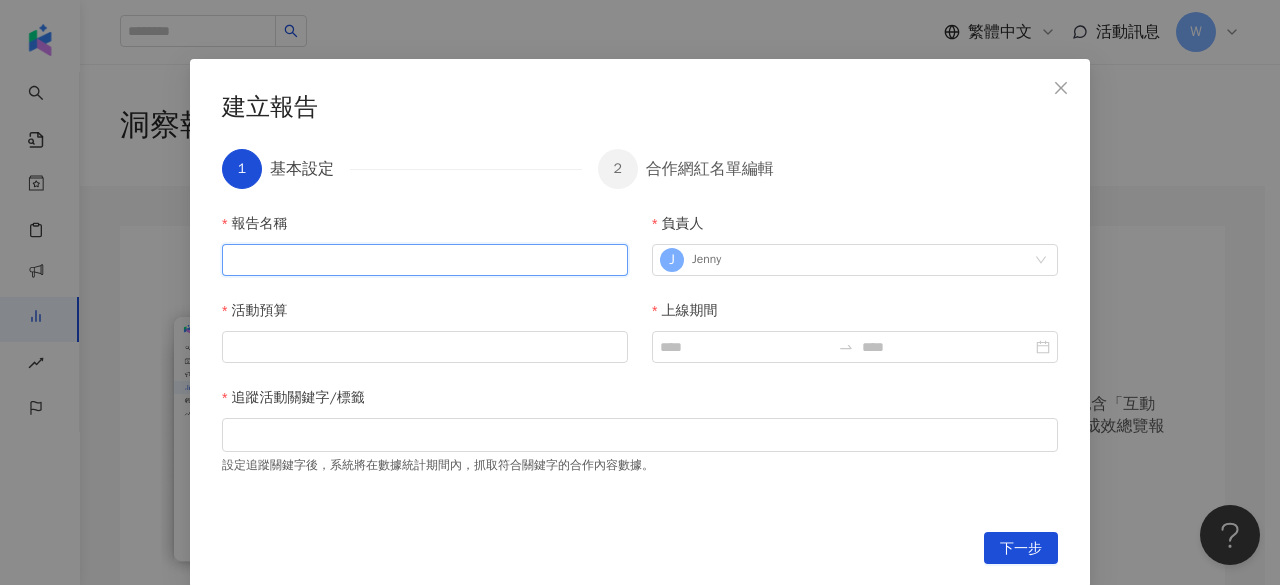 click on "報告名稱" at bounding box center (425, 260) 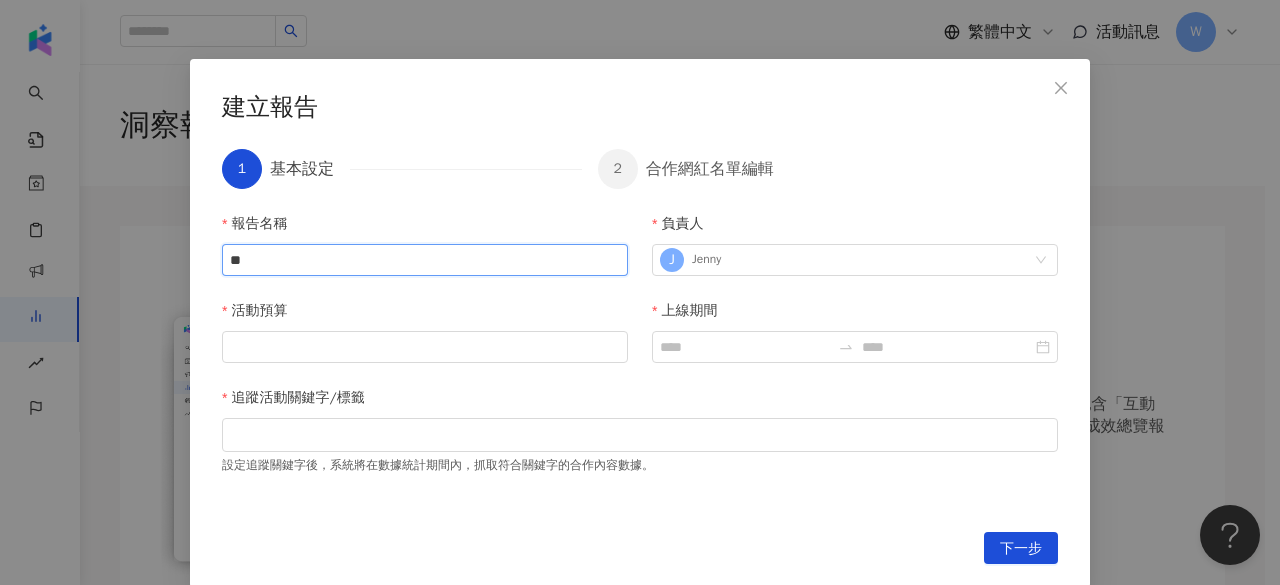 type on "*" 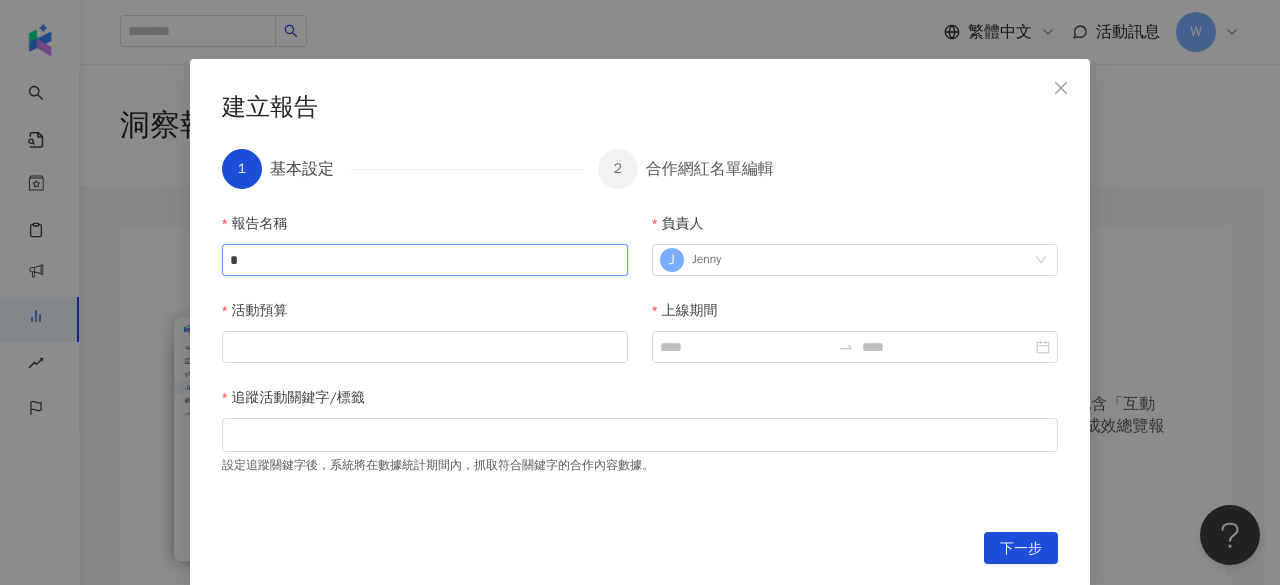 type 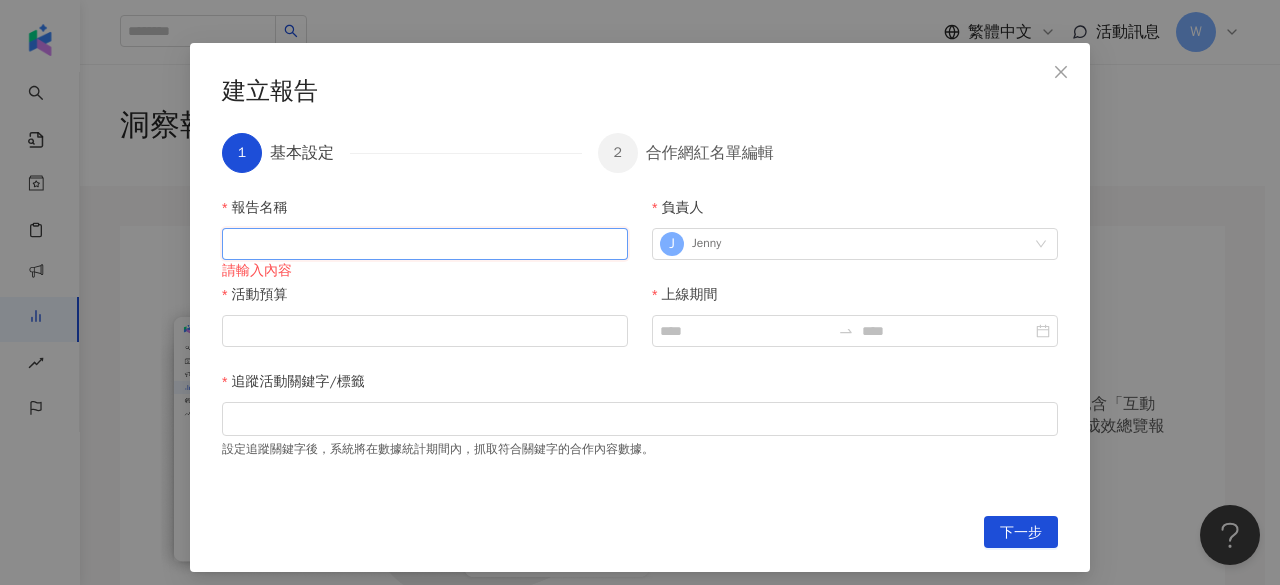 scroll, scrollTop: 125, scrollLeft: 0, axis: vertical 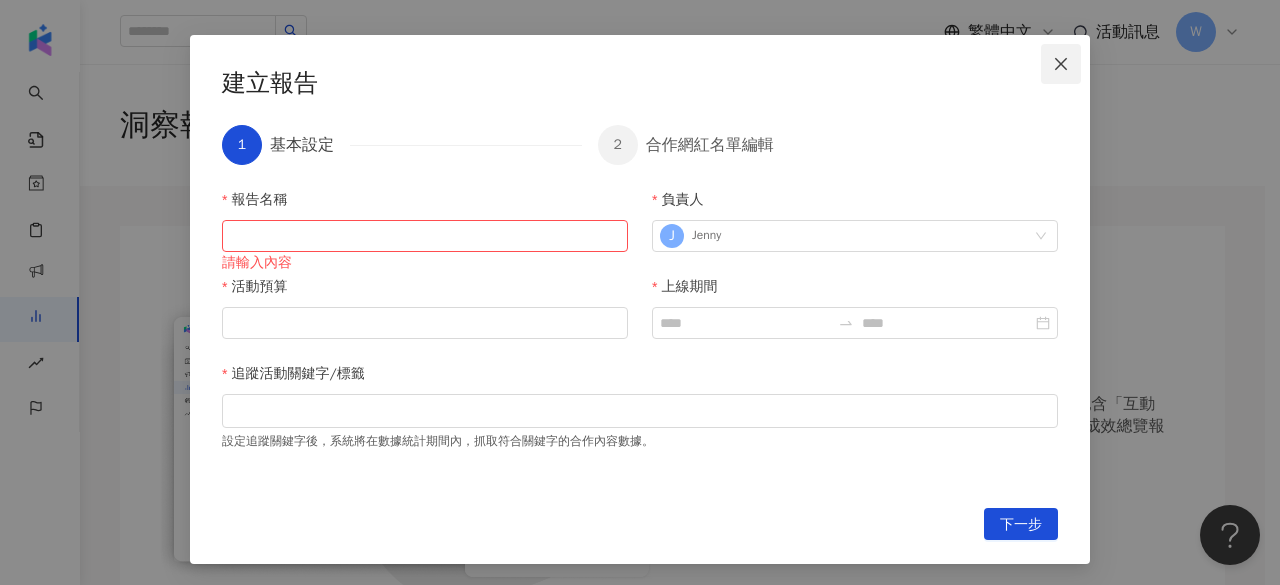 click 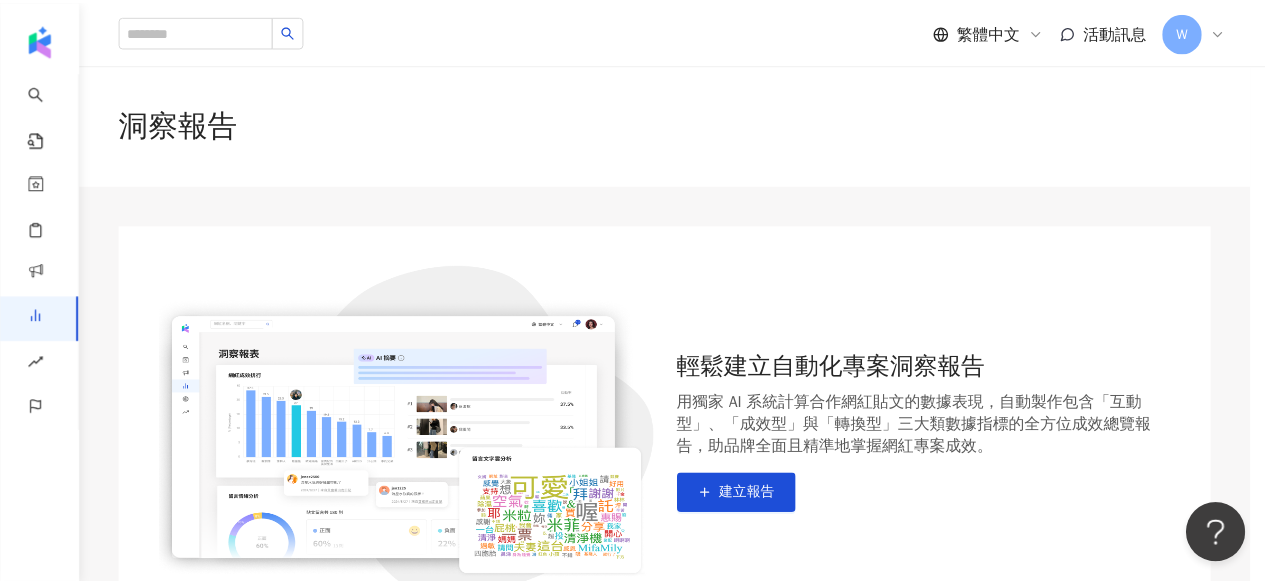 scroll, scrollTop: 0, scrollLeft: 0, axis: both 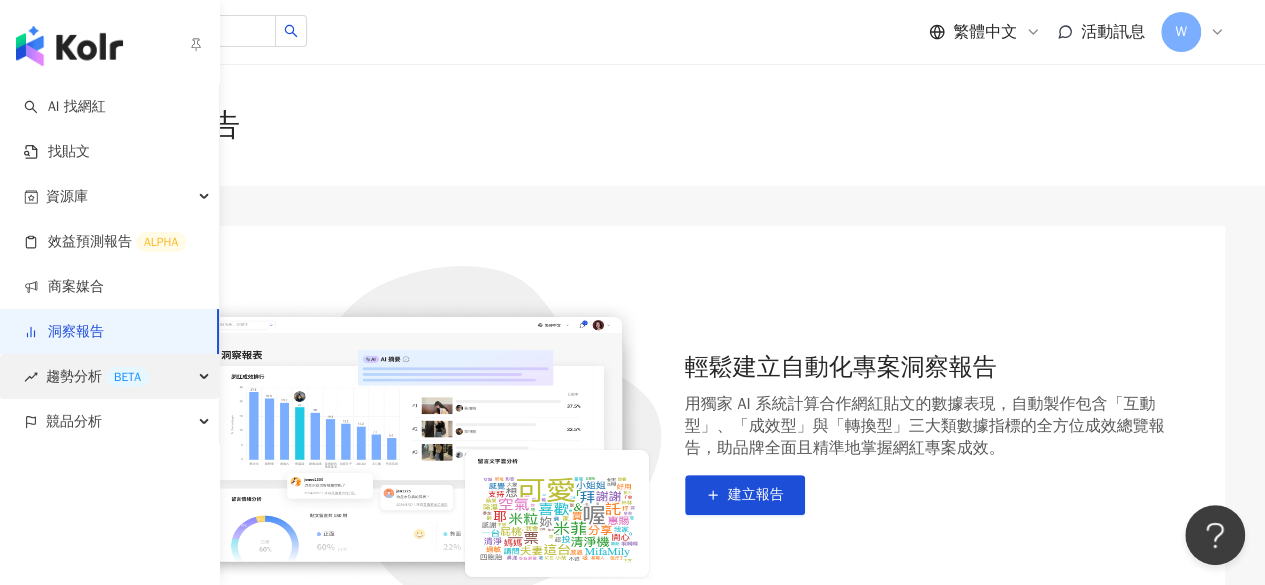 click on "趨勢分析 BETA" at bounding box center [109, 376] 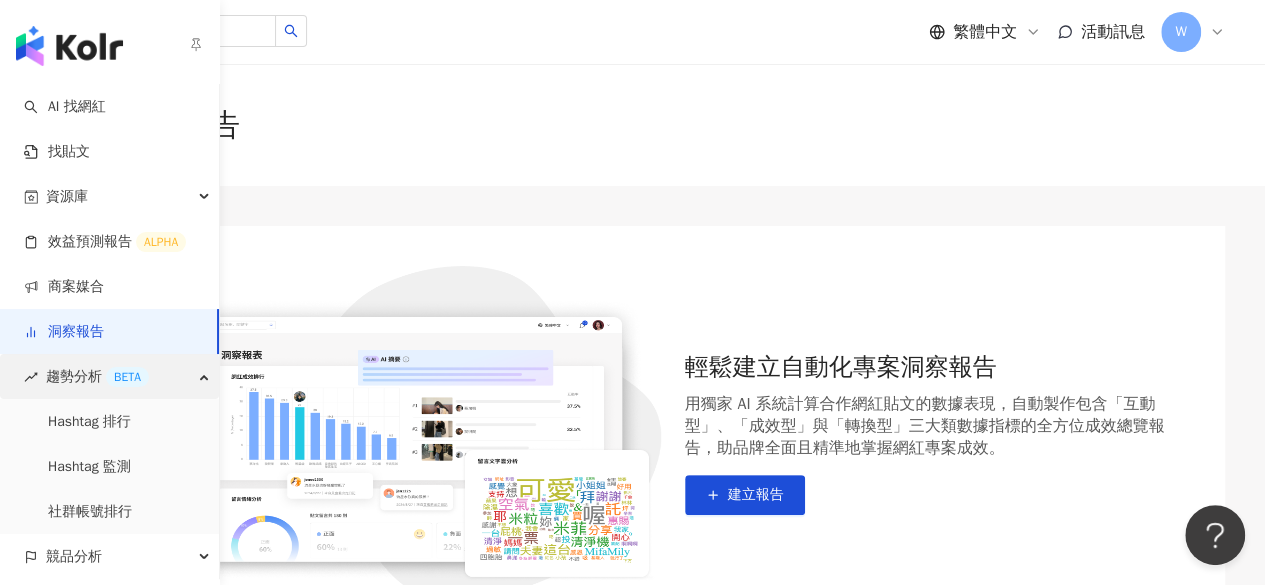 scroll, scrollTop: 200, scrollLeft: 0, axis: vertical 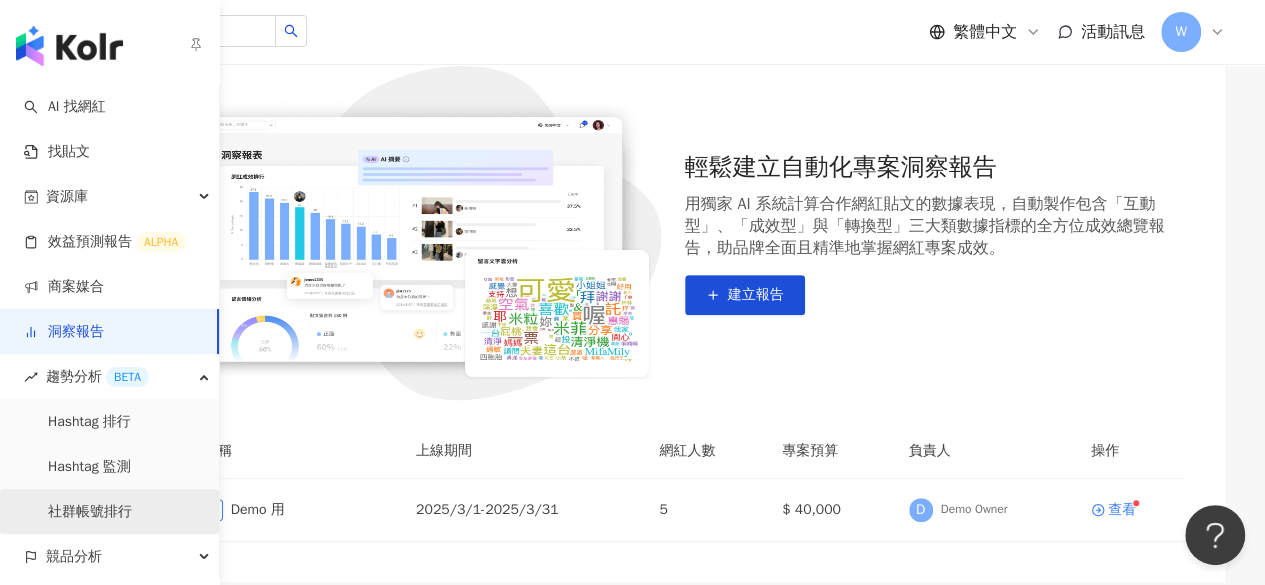 click on "社群帳號排行" at bounding box center (90, 512) 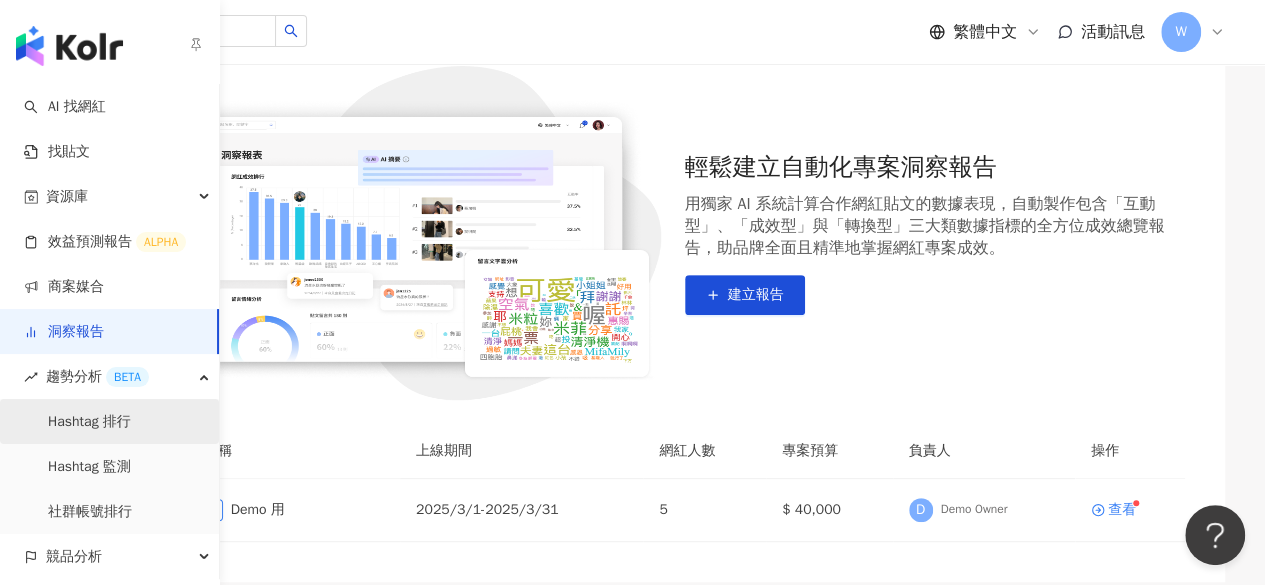 scroll, scrollTop: 0, scrollLeft: 0, axis: both 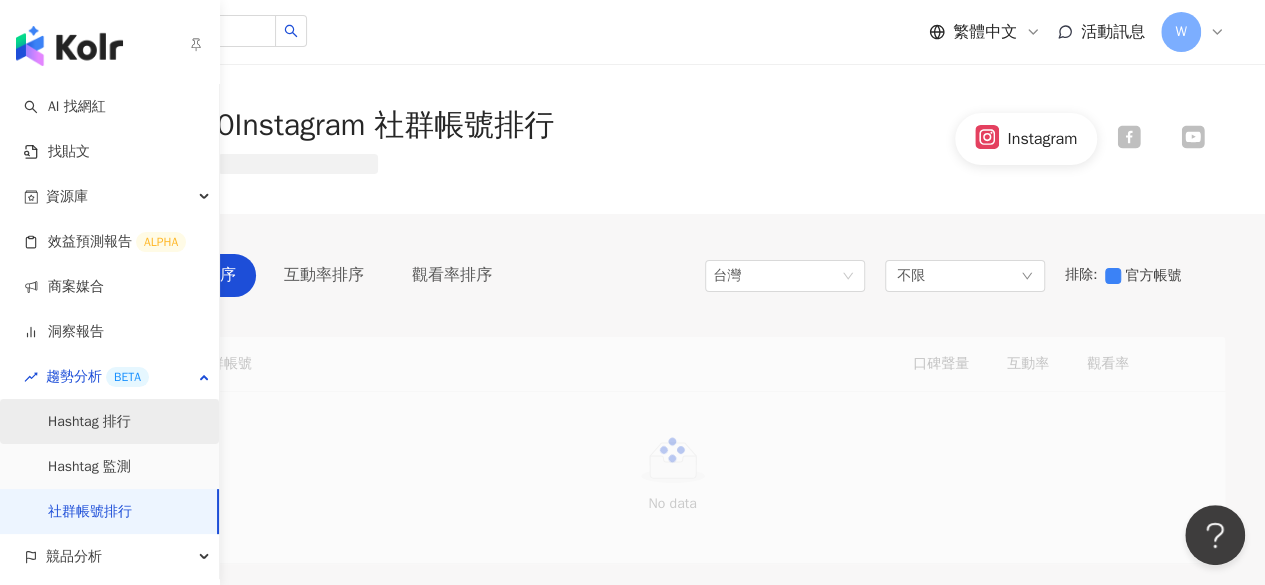 click on "Hashtag 排行" at bounding box center [89, 422] 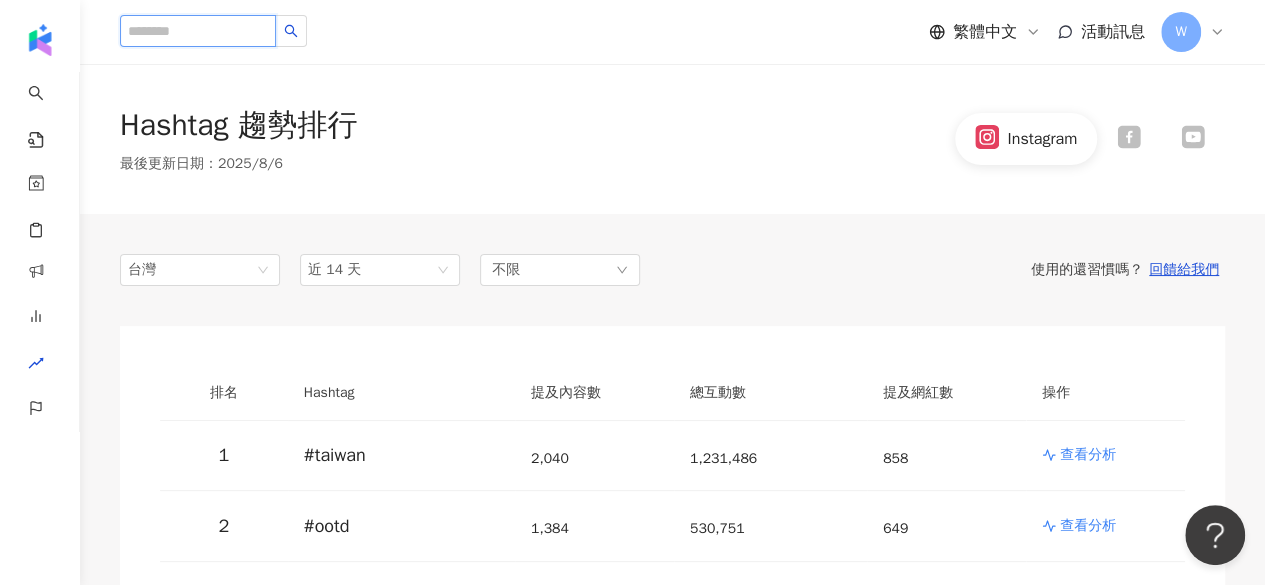click at bounding box center (198, 31) 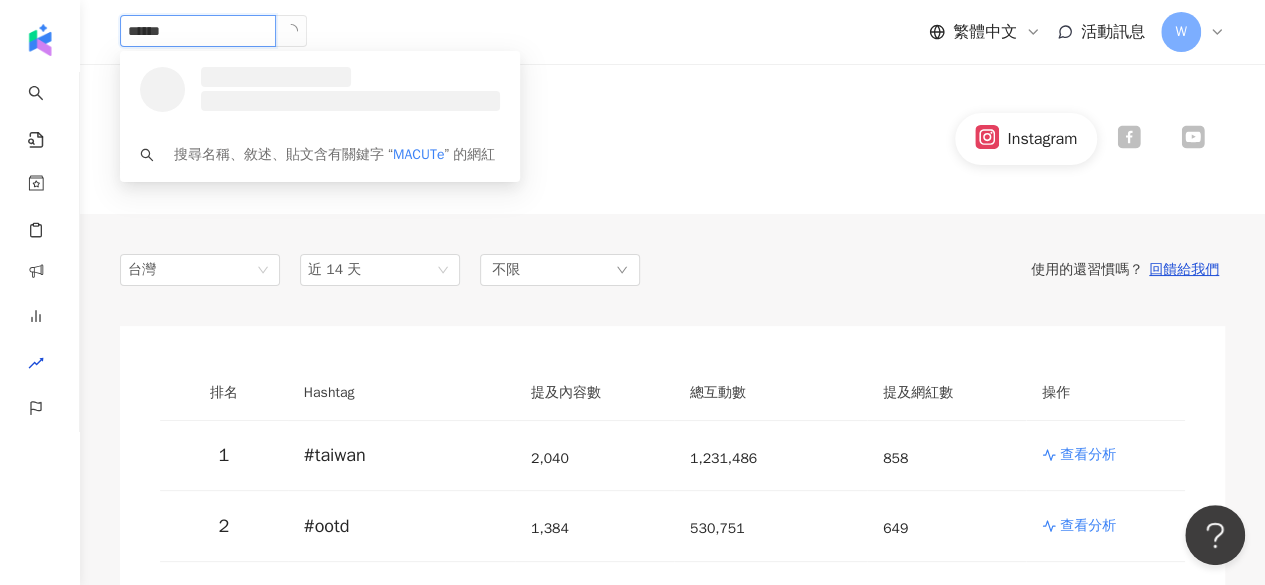type on "*******" 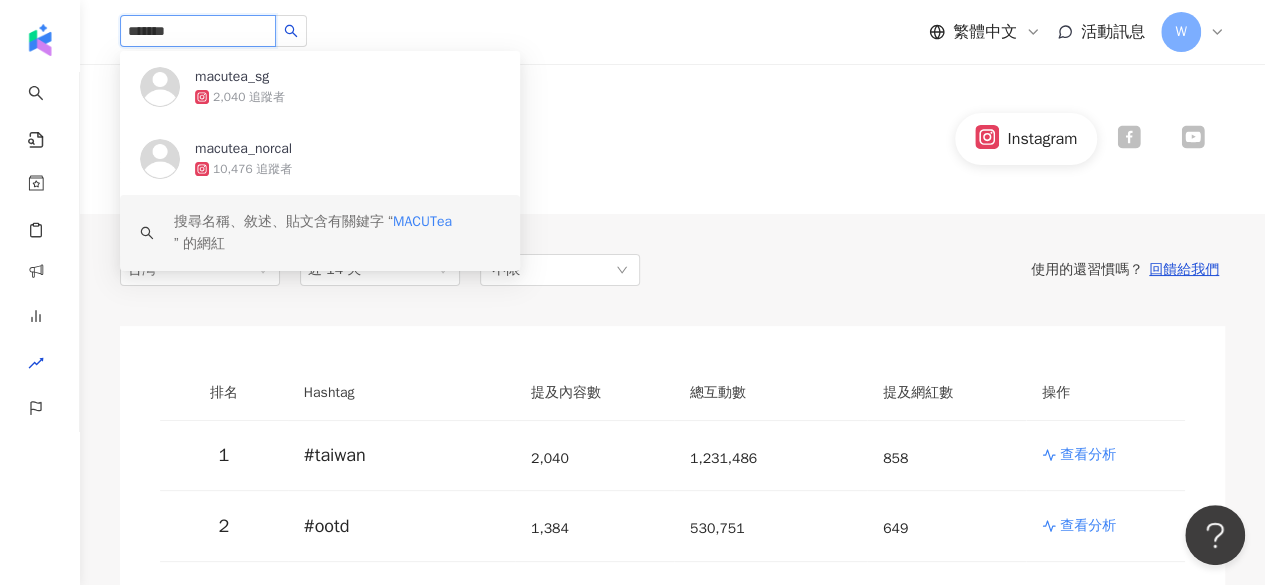 click on "搜尋名稱、敘述、貼文含有關鍵字 “ MACUTea ” 的網紅" at bounding box center (337, 233) 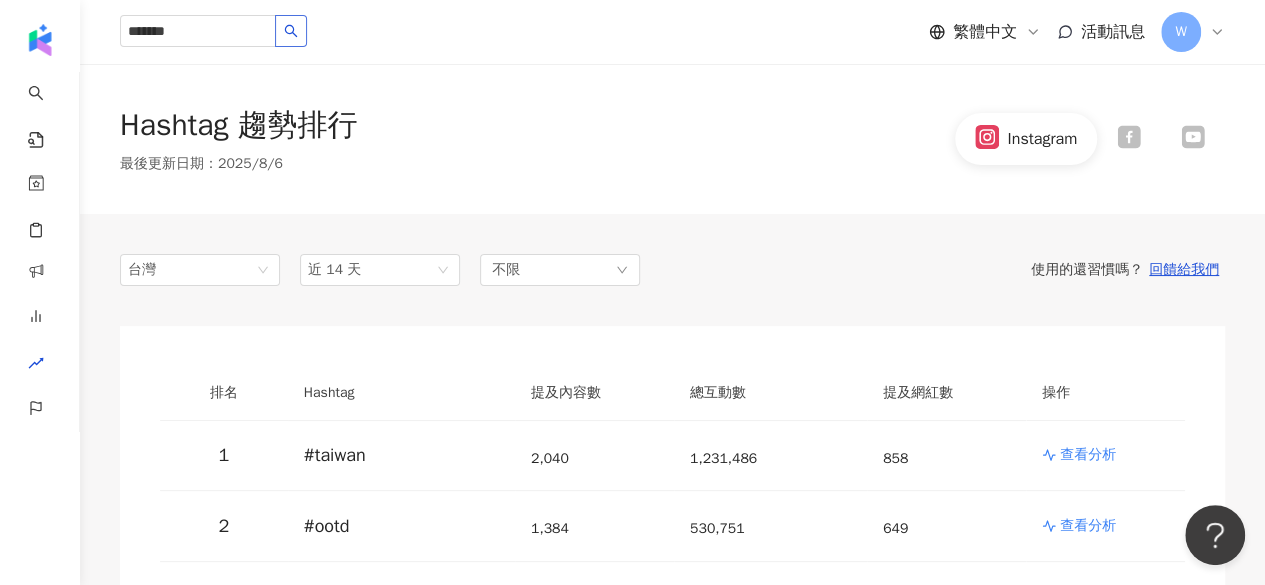 click at bounding box center [291, 31] 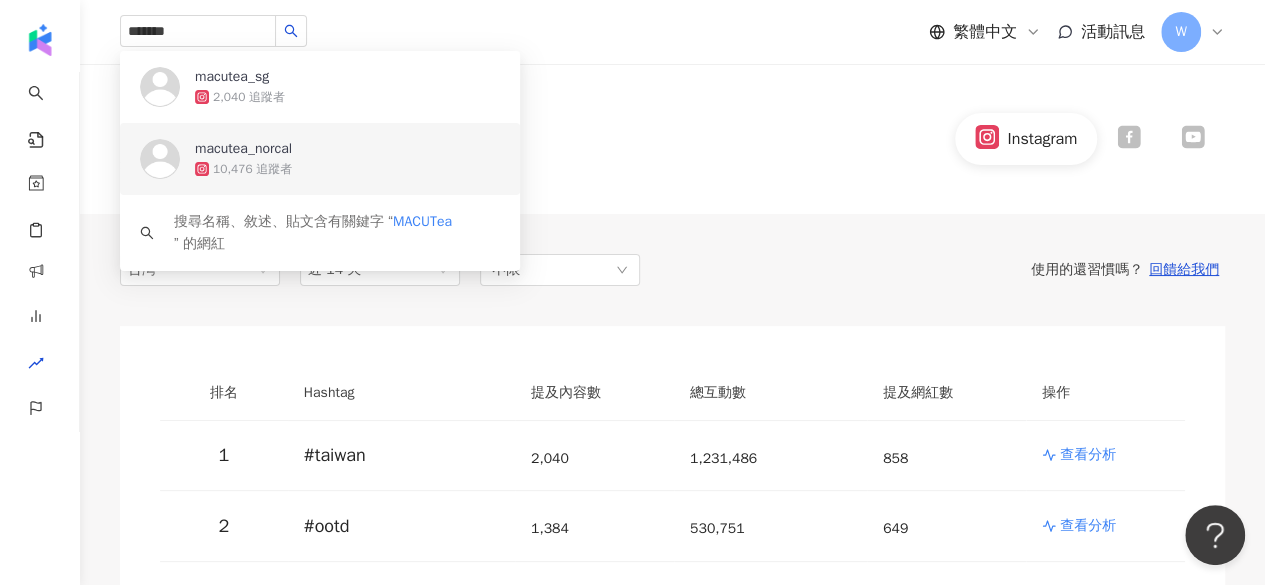 scroll, scrollTop: 300, scrollLeft: 0, axis: vertical 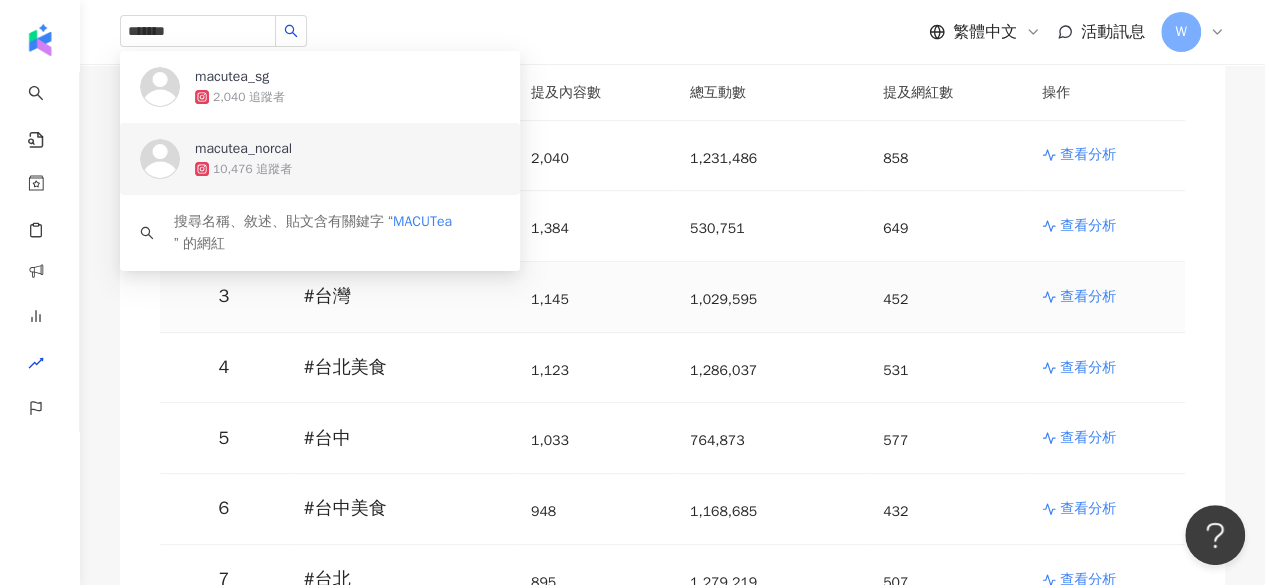 click on "查看分析" at bounding box center [1105, 297] 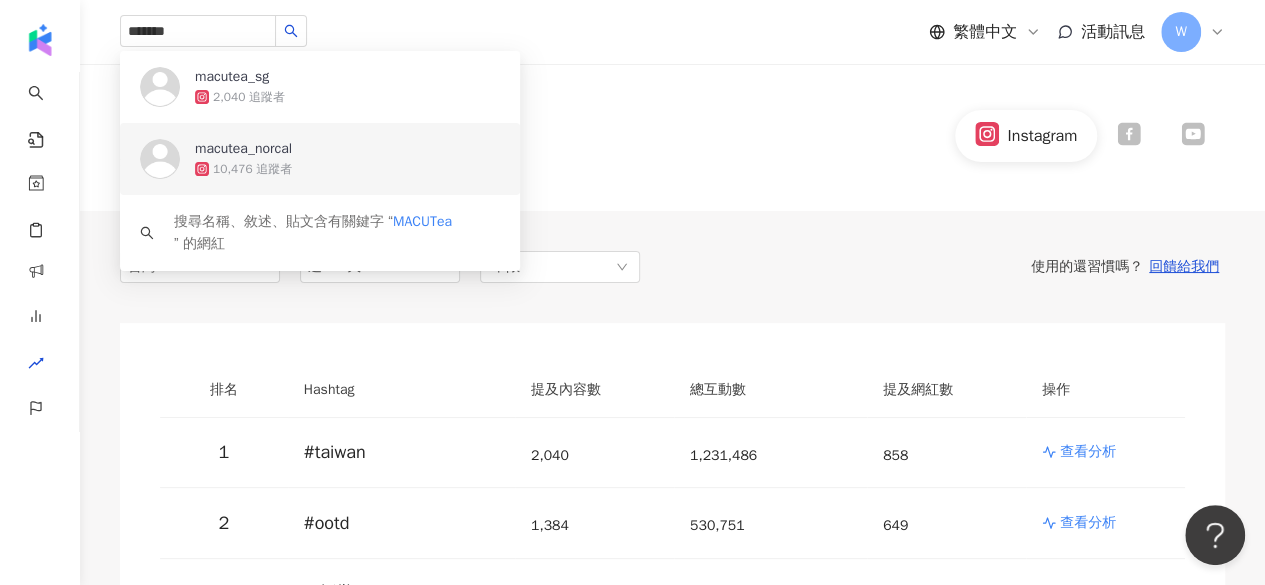 scroll, scrollTop: 0, scrollLeft: 0, axis: both 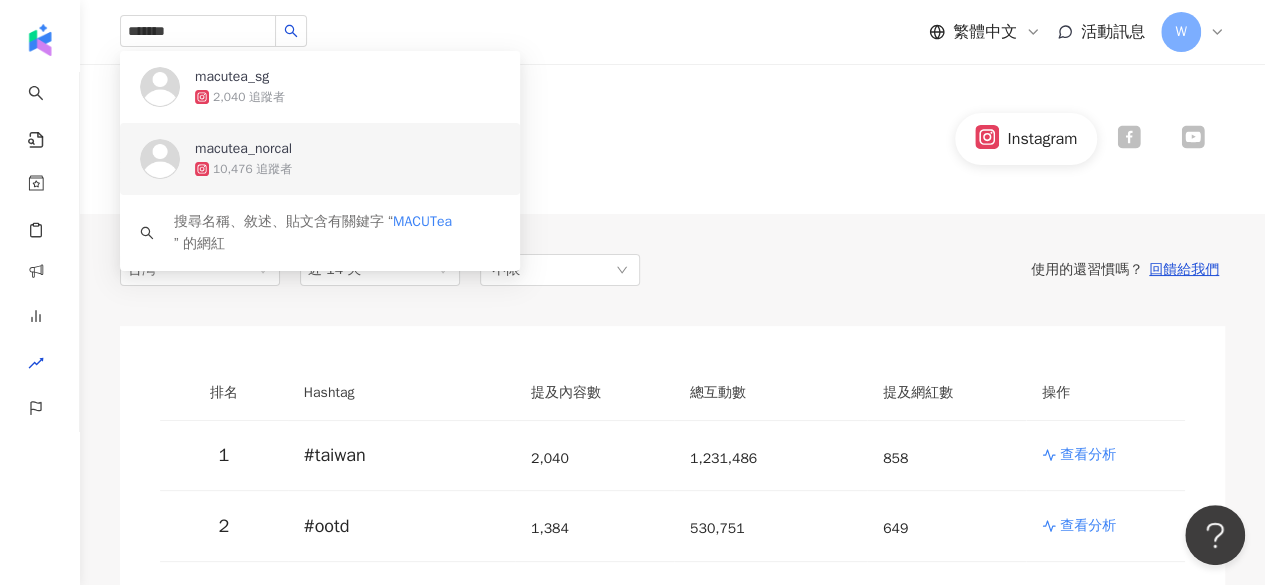 click on "******* macutea_sg 2,040   追蹤者 macutea_norcal 10,476   追蹤者 搜尋名稱、敘述、貼文含有關鍵字 “ MACUTea ” 的網紅 繁體中文 活動訊息 W" at bounding box center [672, 32] 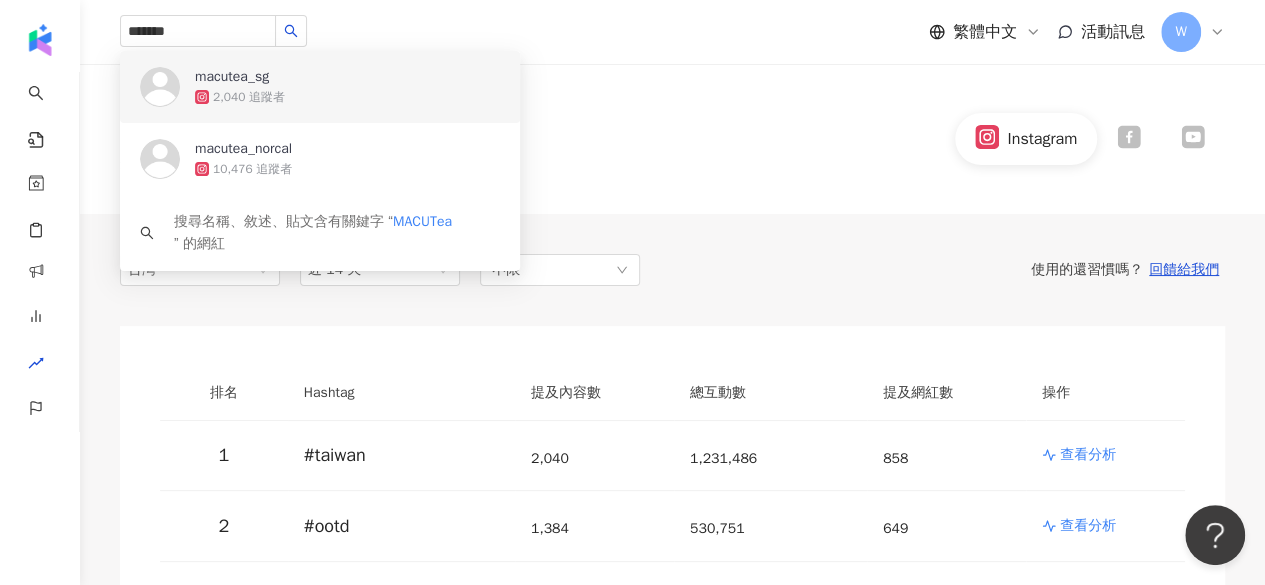 click on "Hashtag 趨勢排行 最後更新日期 ： 2025/8/6 Instagram" at bounding box center (672, 139) 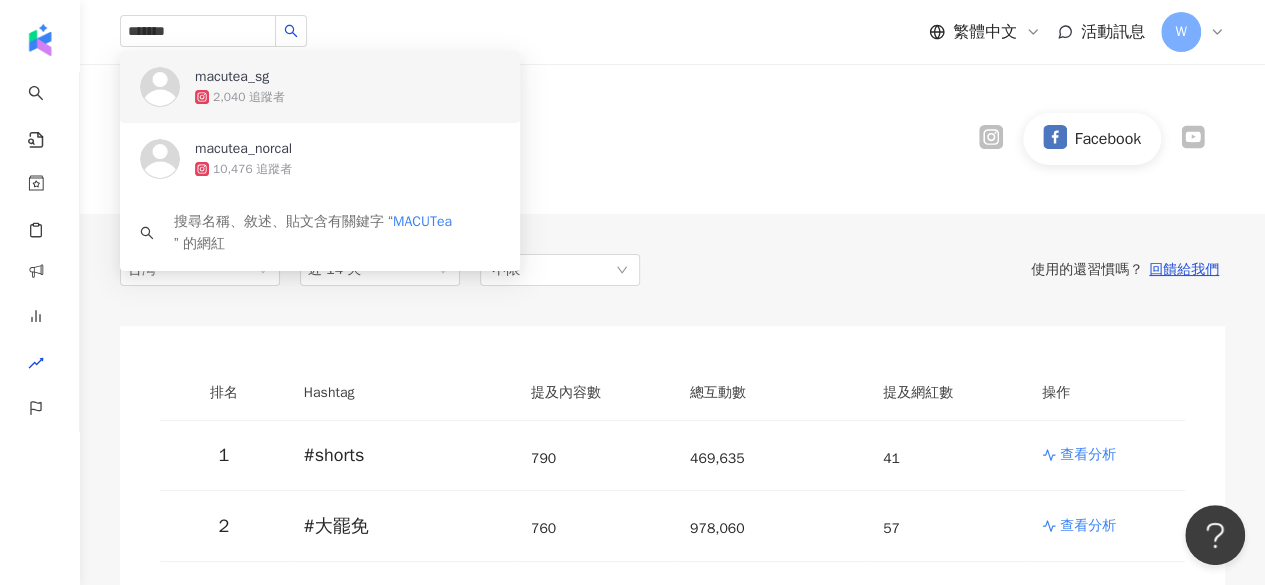 click on "Hashtag 趨勢排行 最後更新日期 ： 2025/8/6 Facebook" at bounding box center [672, 139] 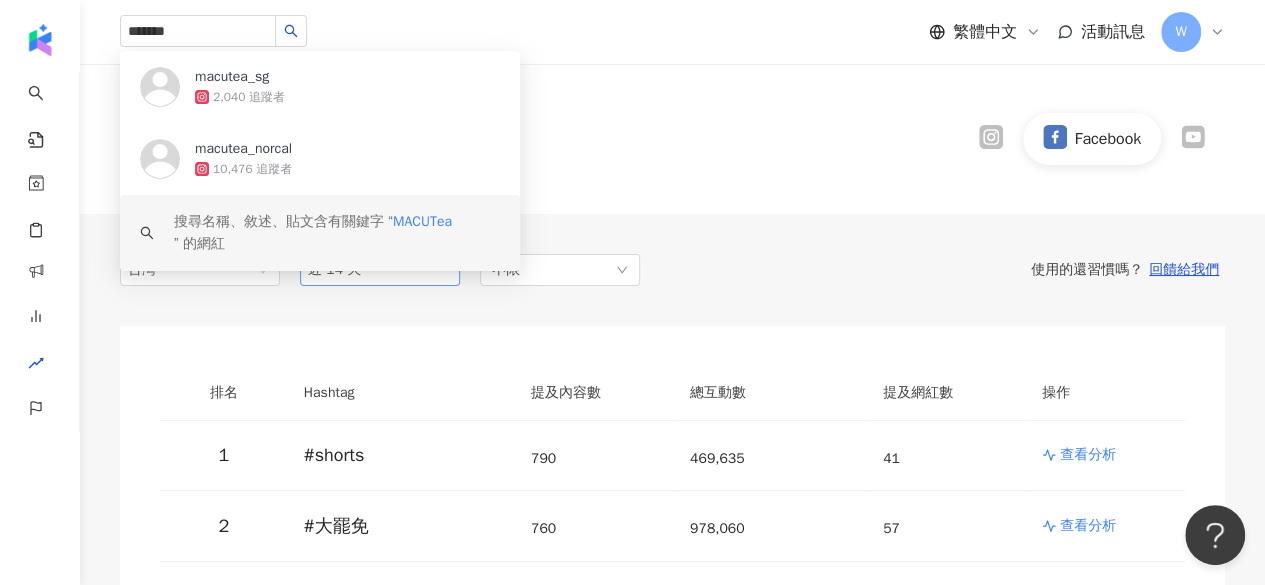 click on "近 14 天" at bounding box center (380, 270) 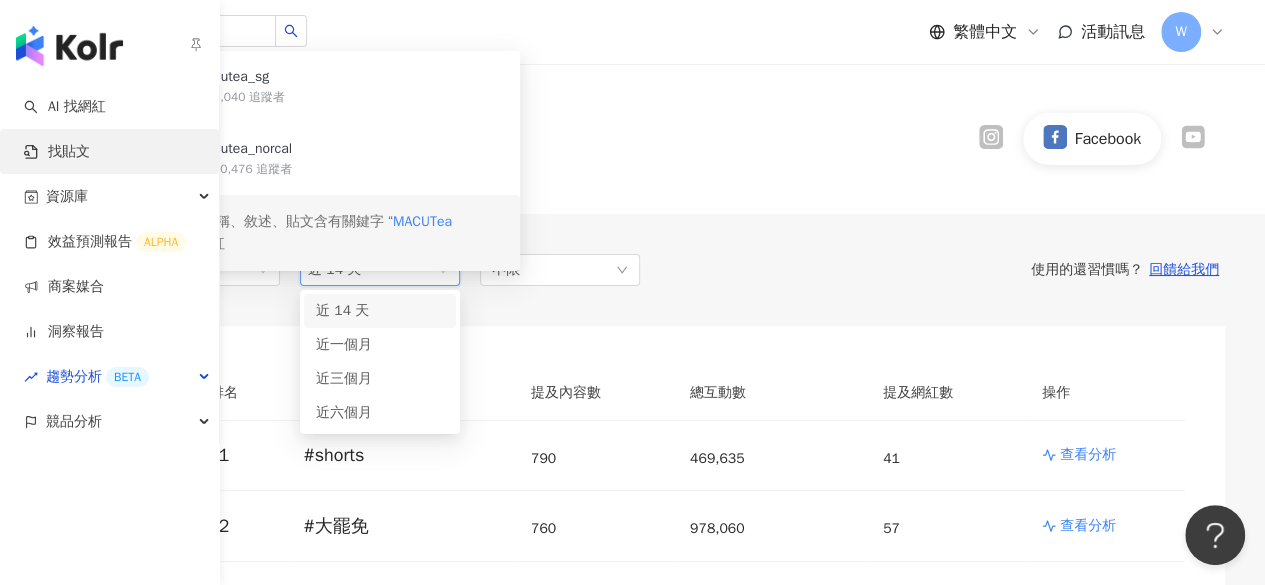 click on "找貼文" at bounding box center (57, 152) 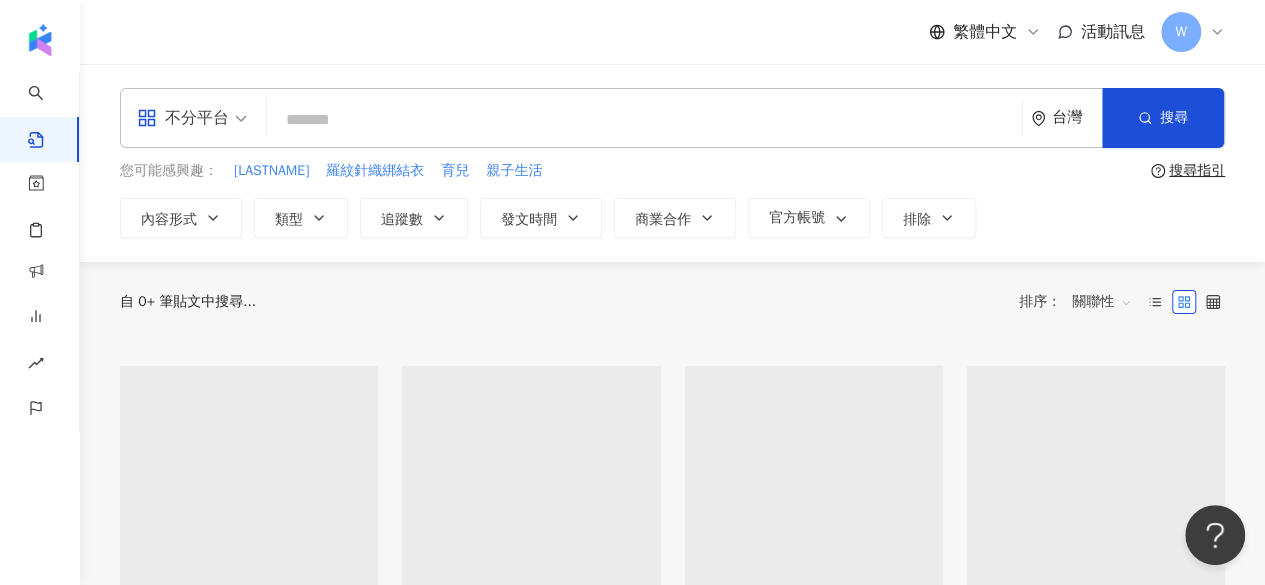click at bounding box center (644, 119) 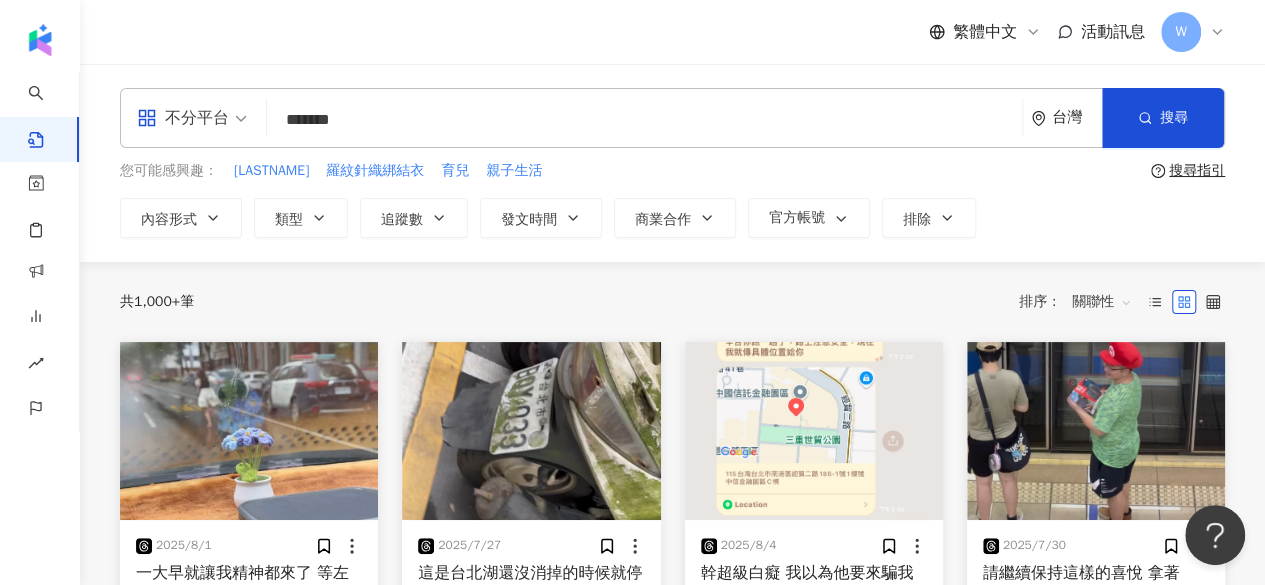 type on "*******" 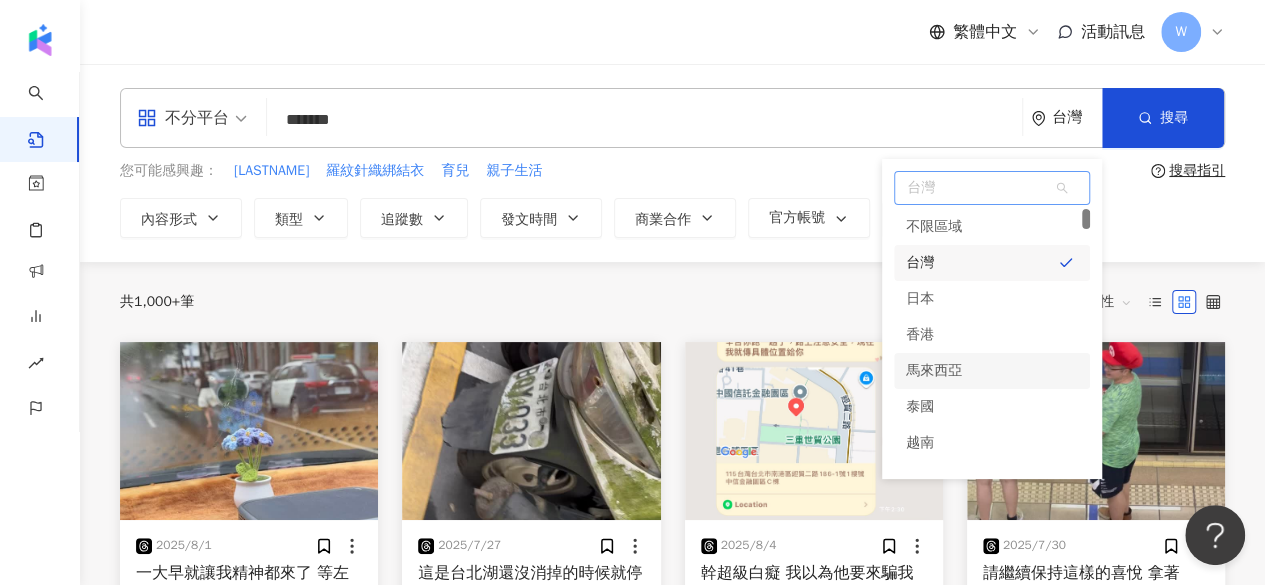 scroll, scrollTop: 300, scrollLeft: 0, axis: vertical 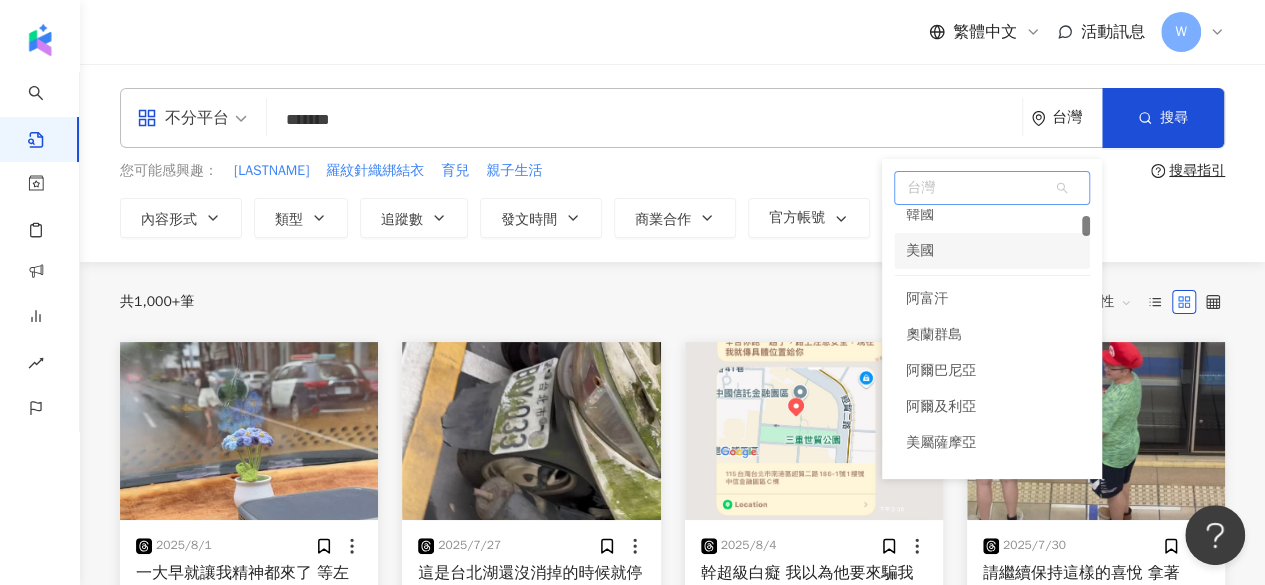 click on "美國" at bounding box center (992, 251) 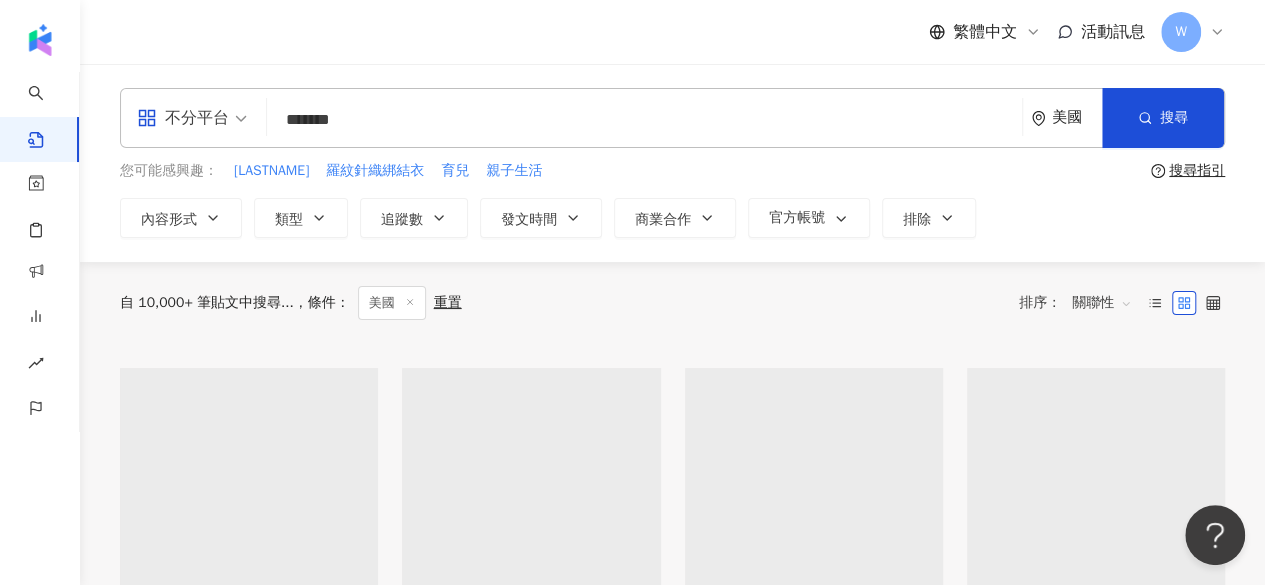 click on "美國" at bounding box center [1077, 117] 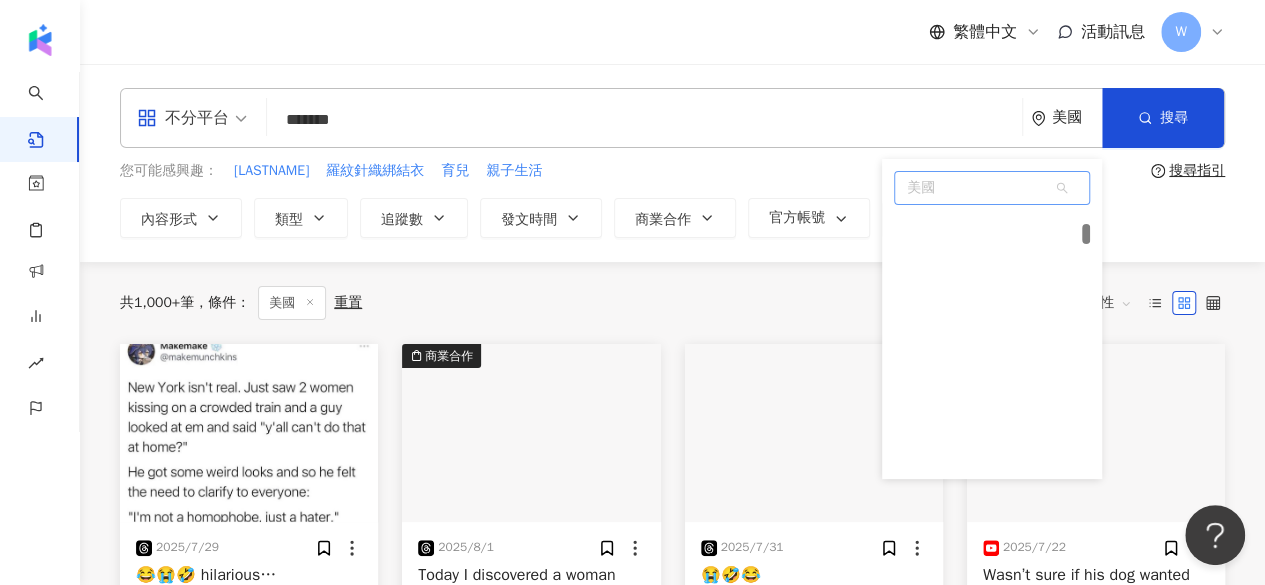 scroll, scrollTop: 610, scrollLeft: 0, axis: vertical 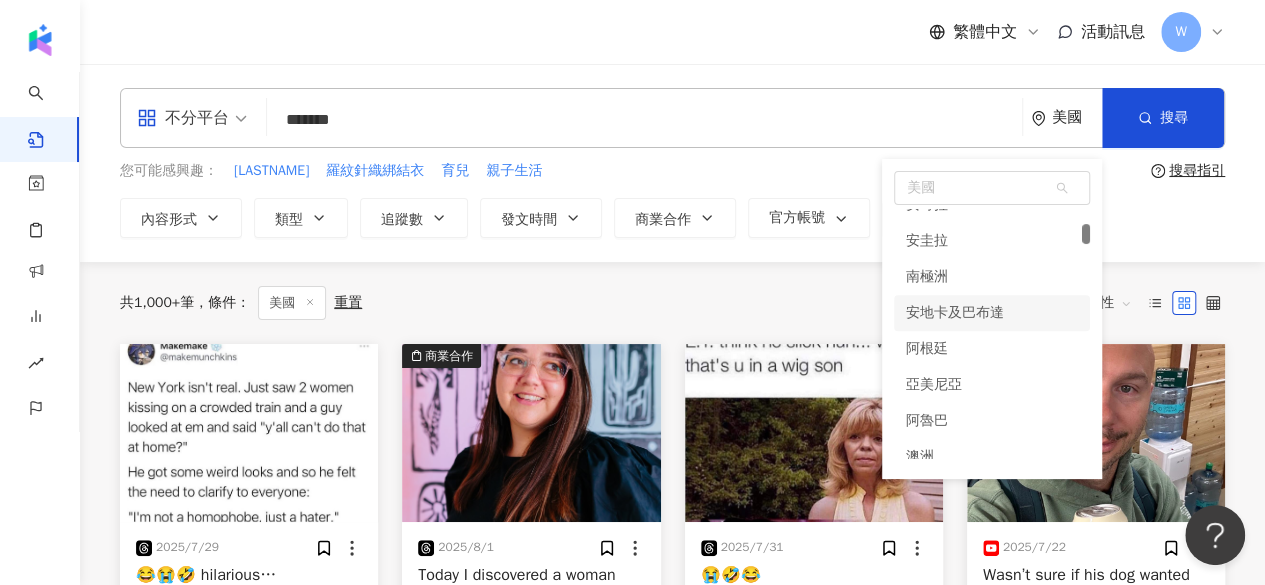 click on "繁體中文 活動訊息 W" at bounding box center [672, 32] 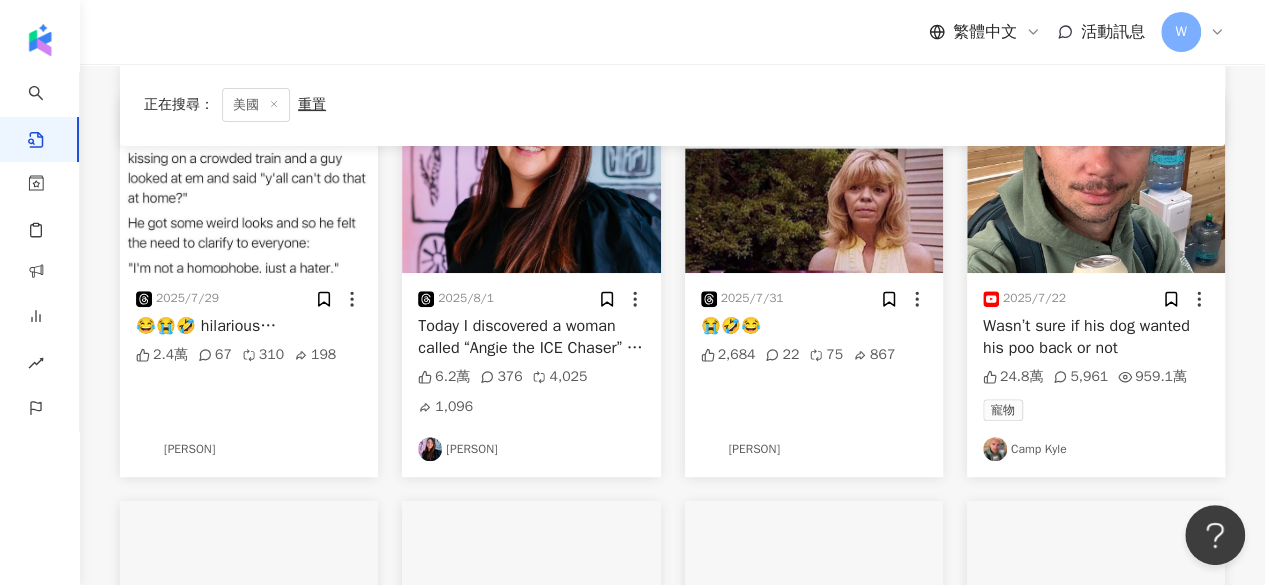 scroll, scrollTop: 250, scrollLeft: 0, axis: vertical 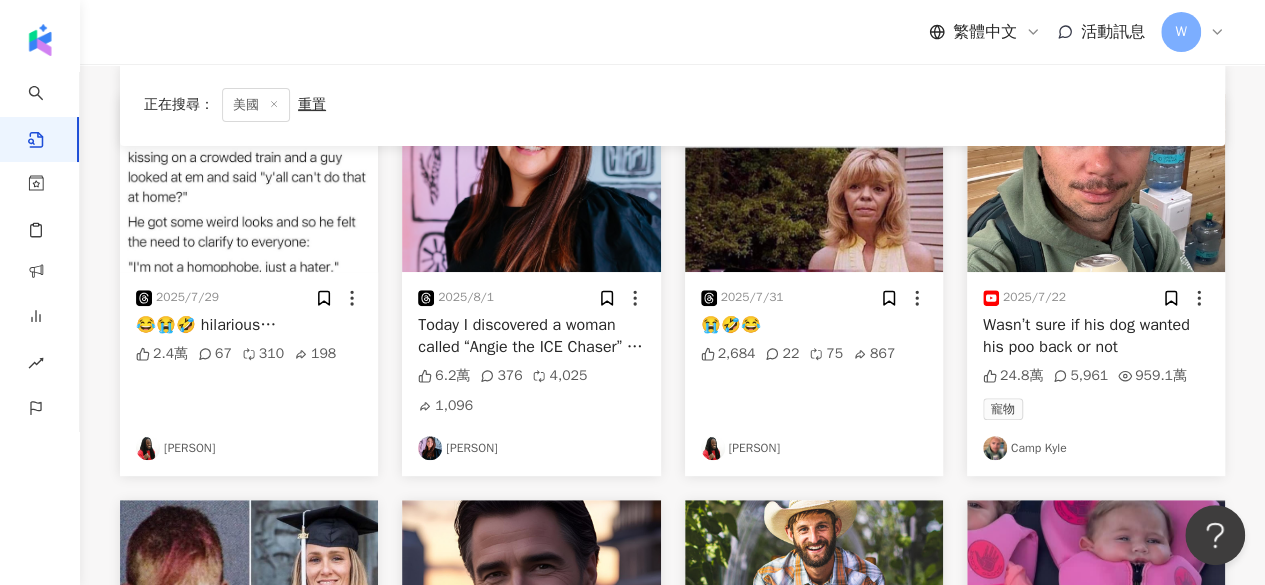 click on "Wasn’t sure if his dog wanted his poo back or not" at bounding box center [1096, 336] 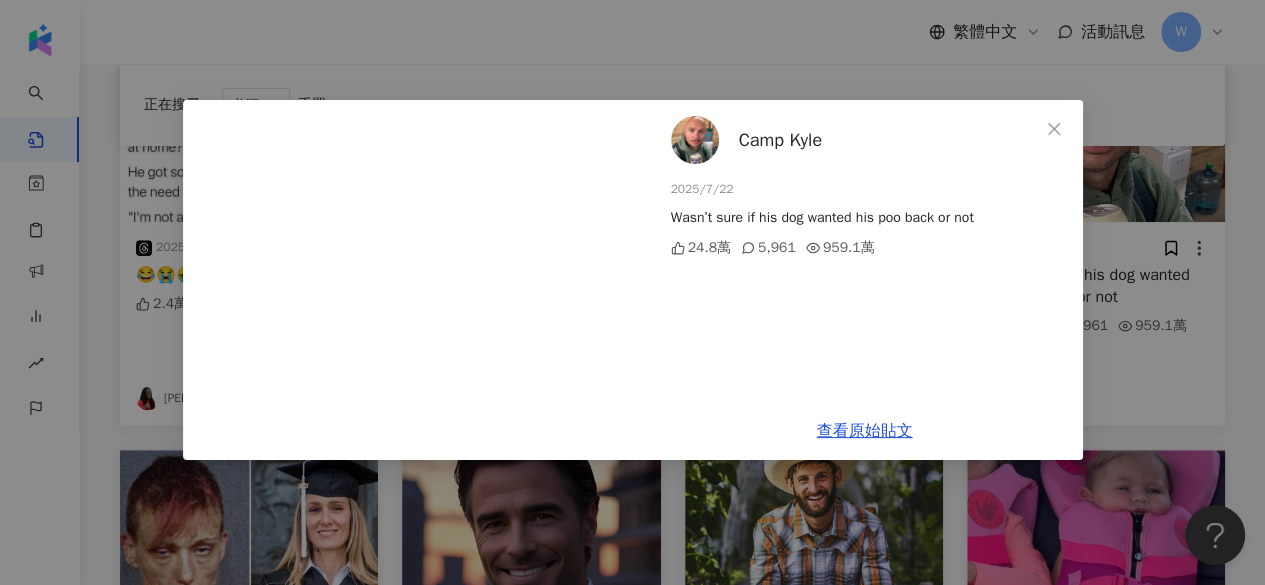 scroll, scrollTop: 270, scrollLeft: 0, axis: vertical 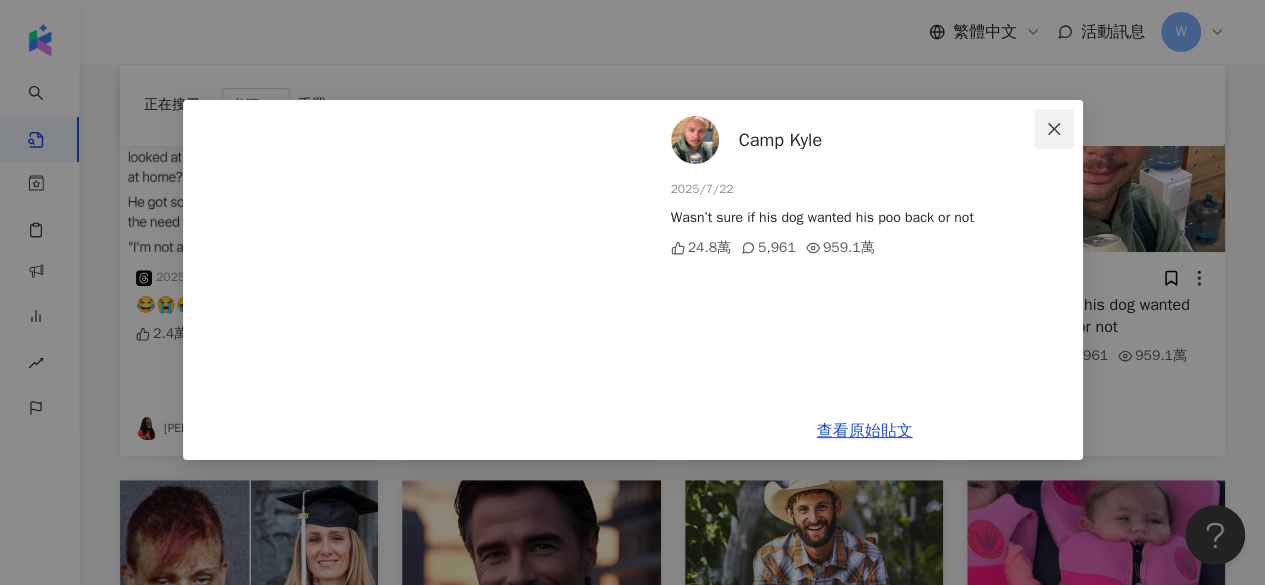 click 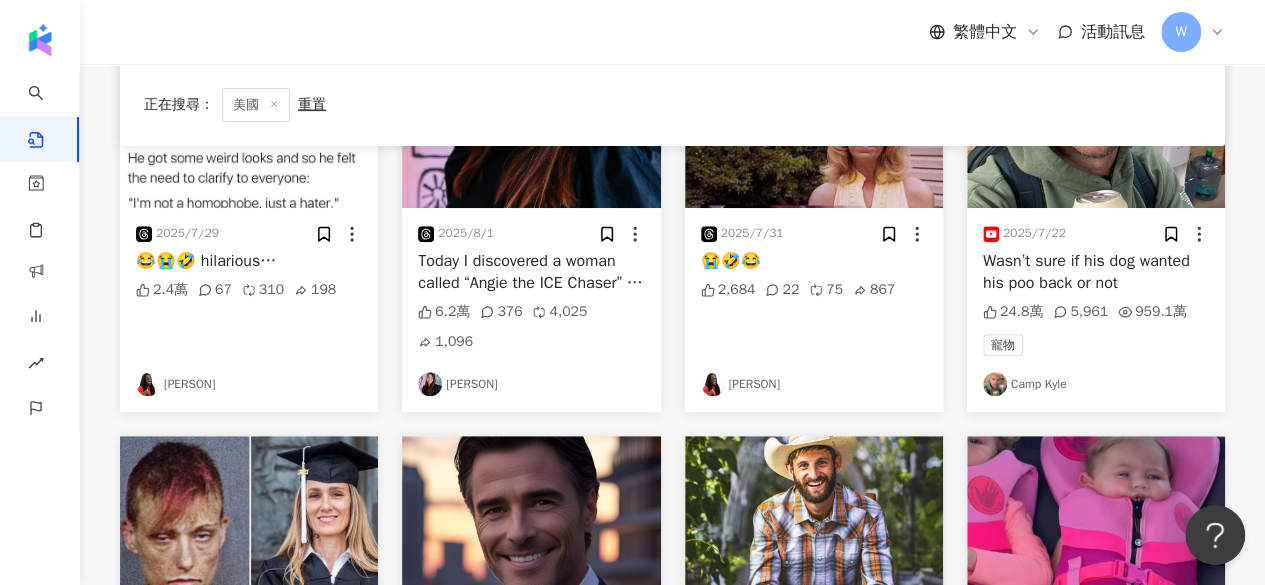 scroll, scrollTop: 313, scrollLeft: 0, axis: vertical 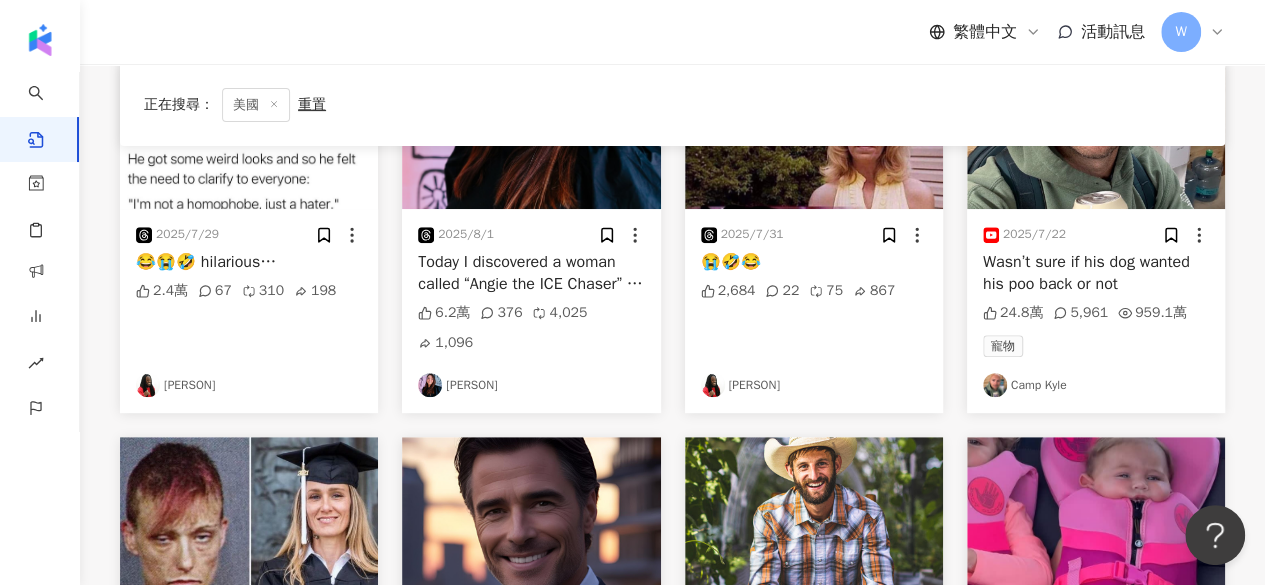 click on "Today I discovered a woman called “Angie the ICE Chaser” on TikTok and she literally just follows ICE vehicles in her car. They become increasingly erratic in their attempts to lose her (breaking sooo many laws on camera) and they never do. She is single handedly striking terror into ICE agents across LA. She also follows them through neighborhoods honking her horn and shouting “THEY ARE ICE!” out her window. There is a GFM for gas money and the legal fees she is fully expecting to come around." at bounding box center [531, 273] 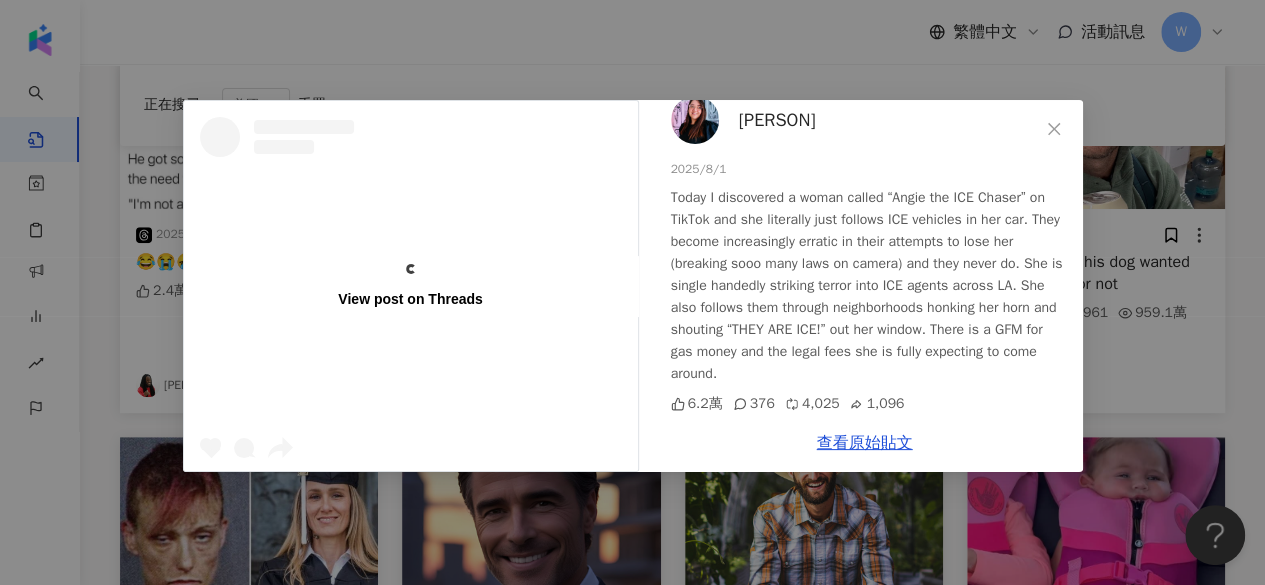 scroll, scrollTop: 0, scrollLeft: 0, axis: both 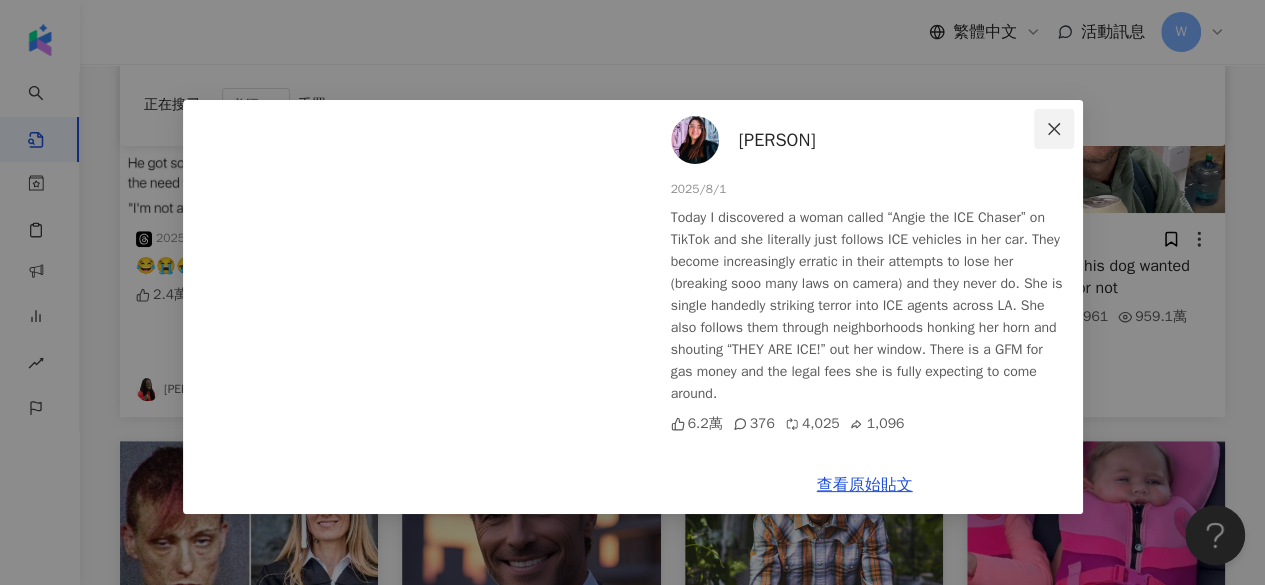 click 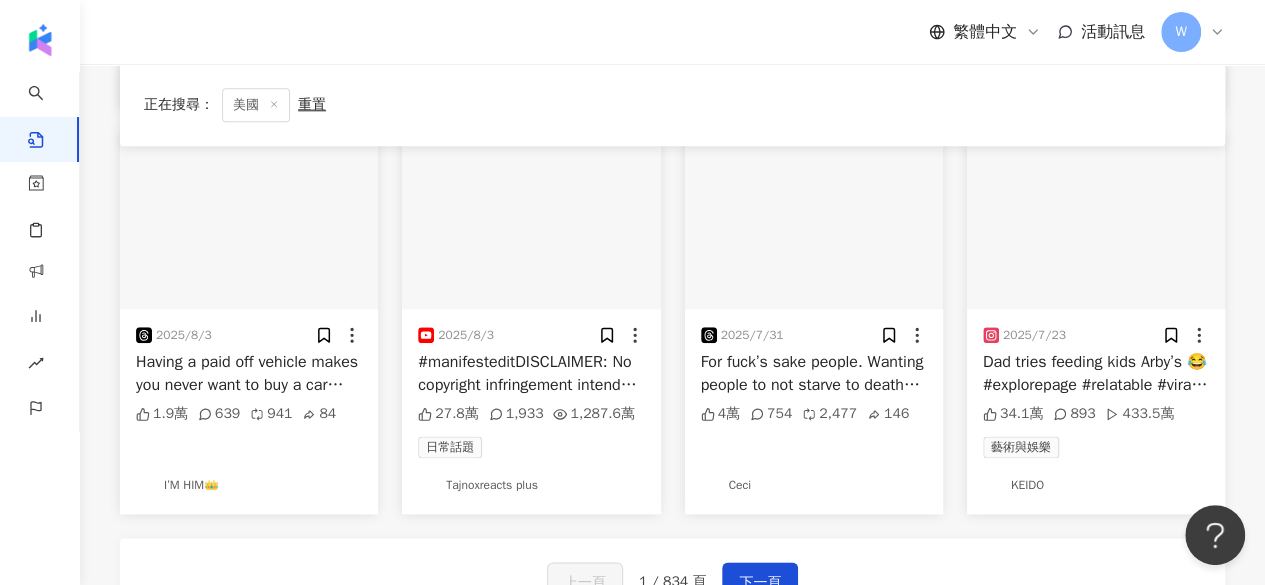 scroll, scrollTop: 1103, scrollLeft: 0, axis: vertical 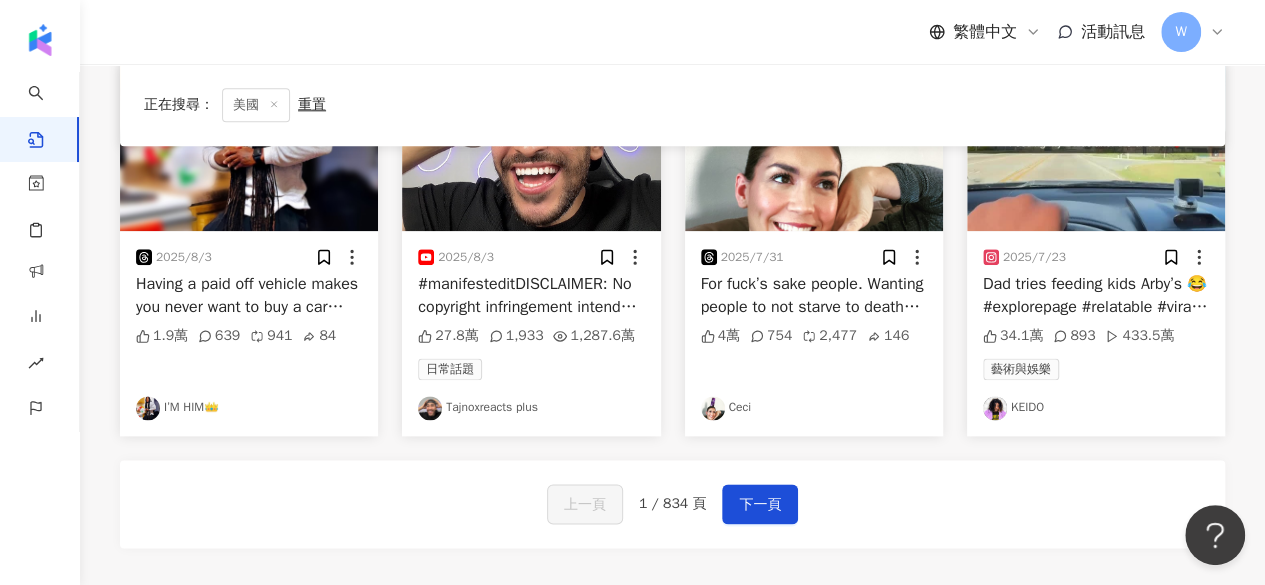 click on "For fuck’s sake people. Wanting people to not starve to death does not make you an Anti-Semite." at bounding box center (814, 295) 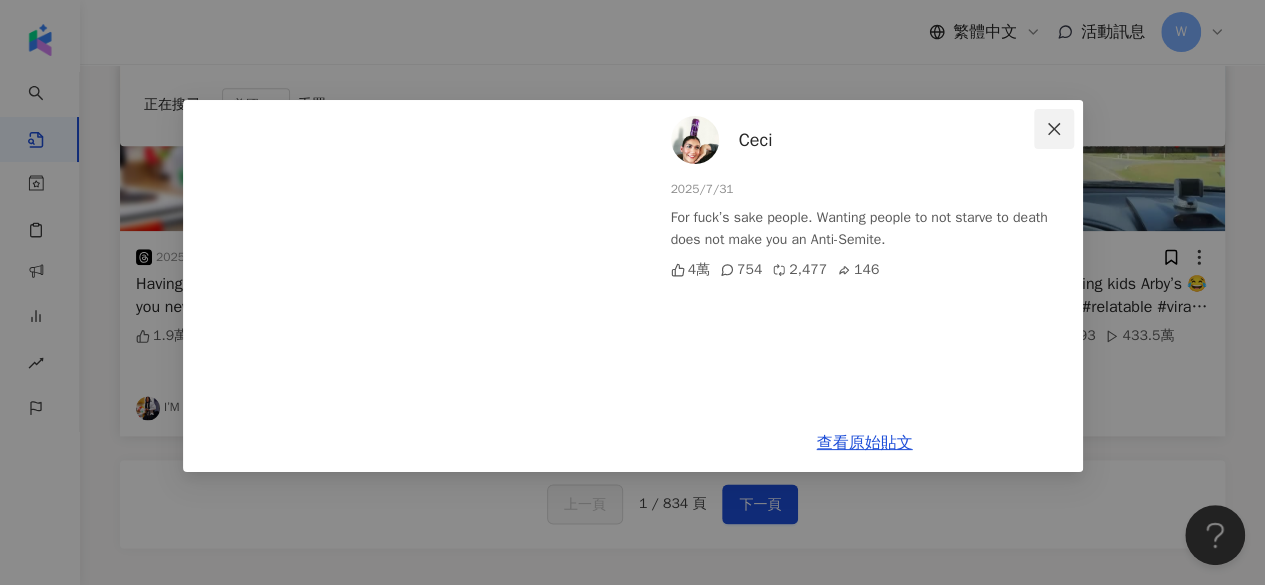 click 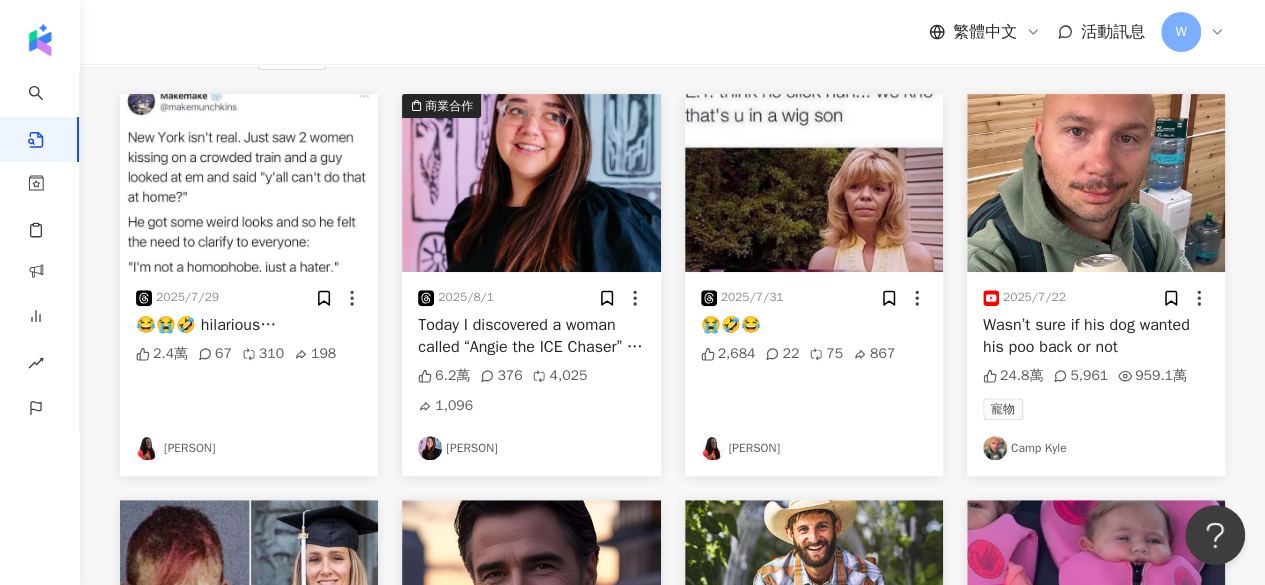scroll, scrollTop: 0, scrollLeft: 0, axis: both 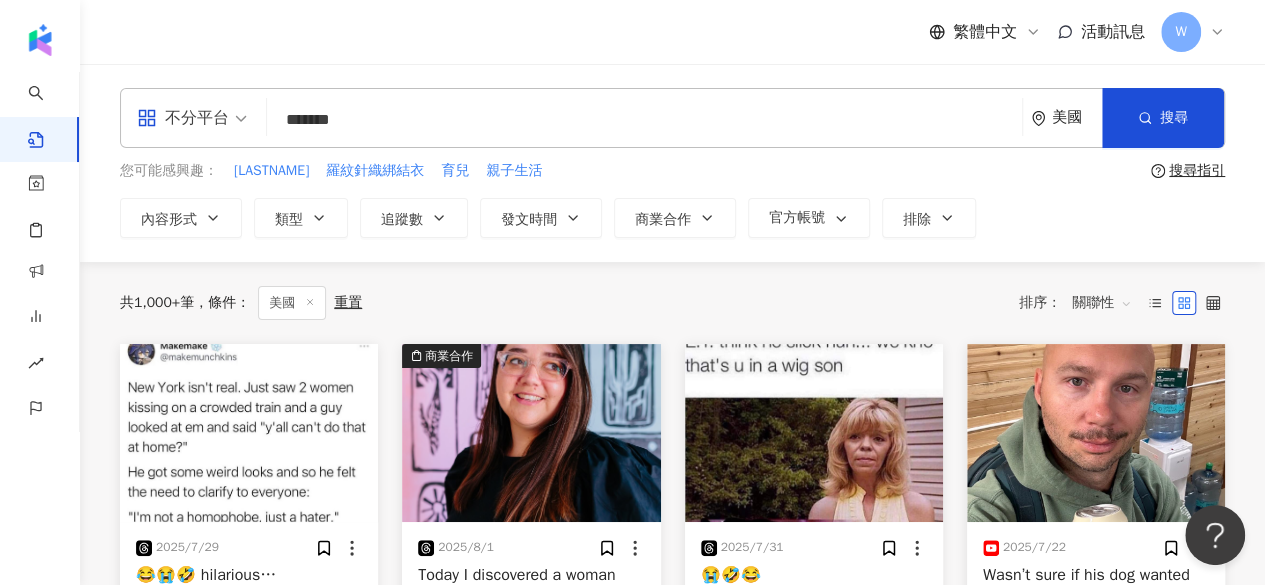 click on "美國" at bounding box center (1066, 118) 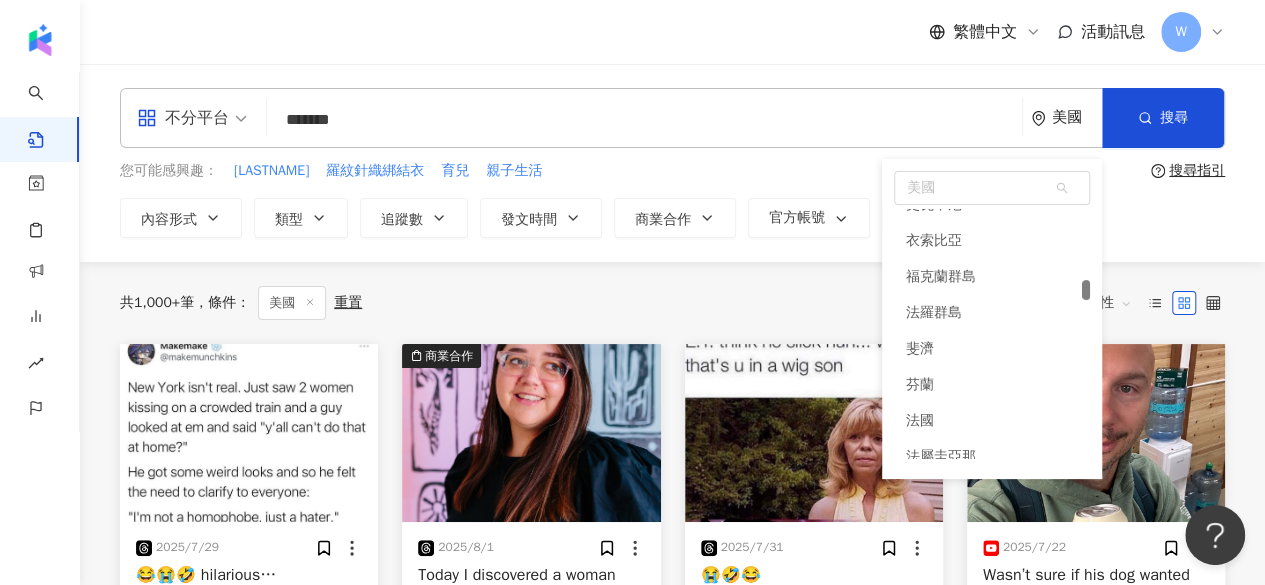 scroll, scrollTop: 2918, scrollLeft: 0, axis: vertical 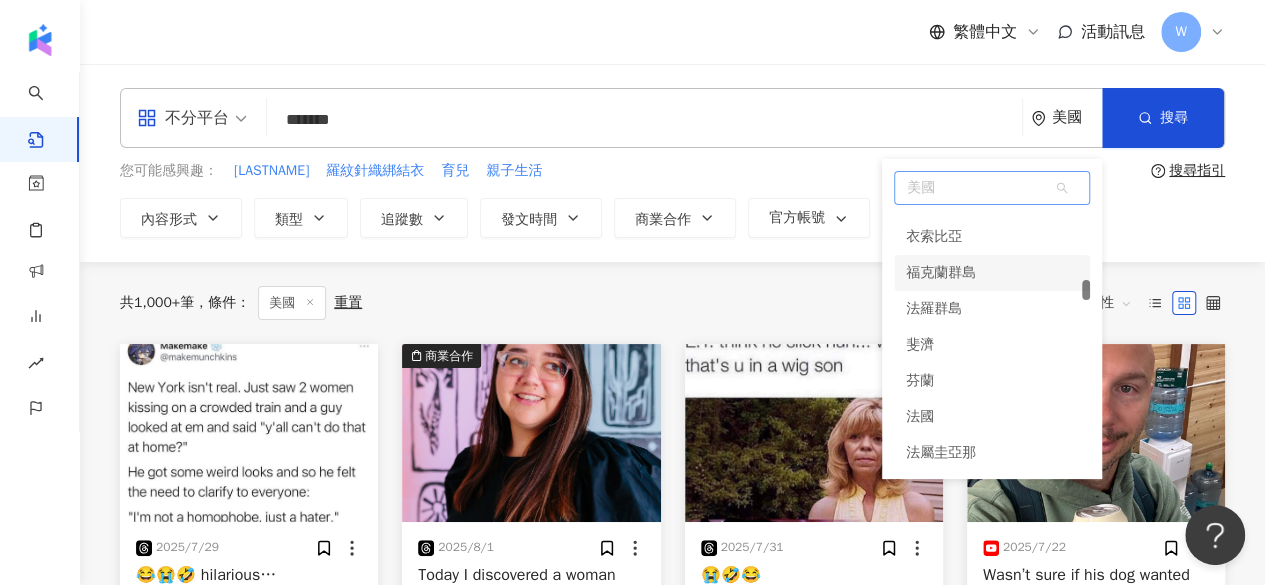 click on "美國" at bounding box center (992, 188) 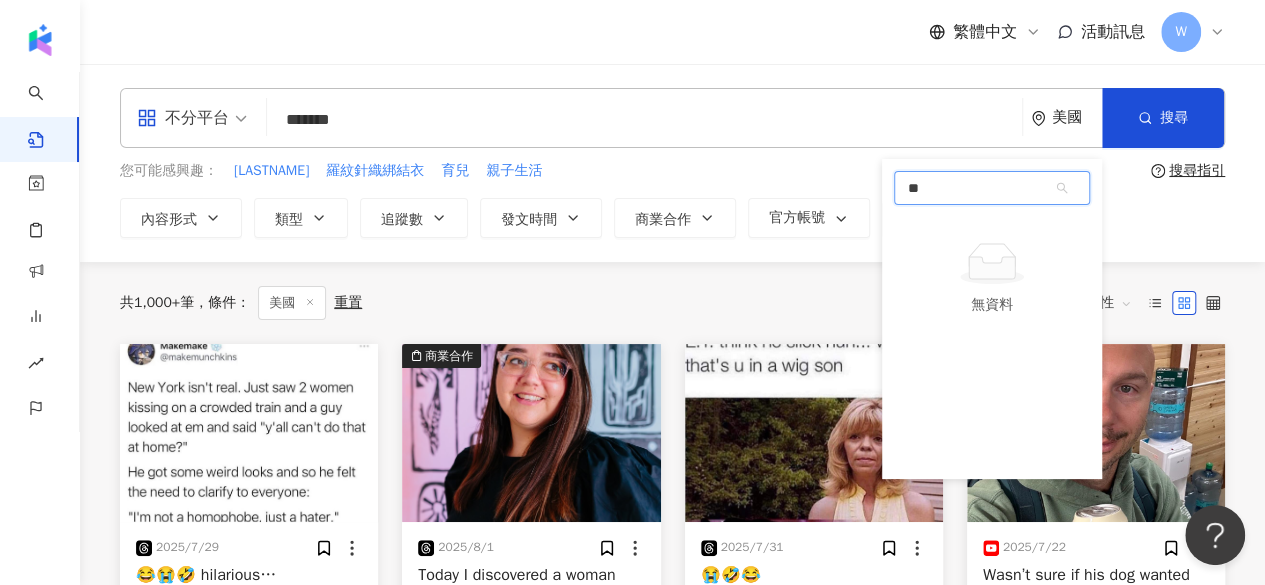 type on "*" 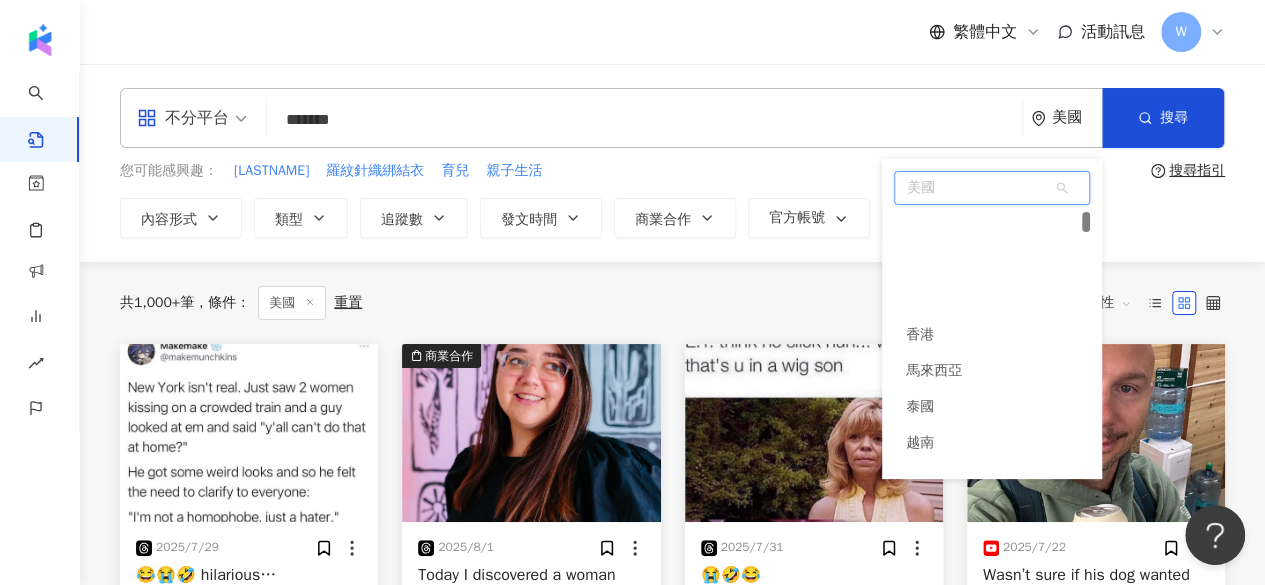 scroll, scrollTop: 110, scrollLeft: 0, axis: vertical 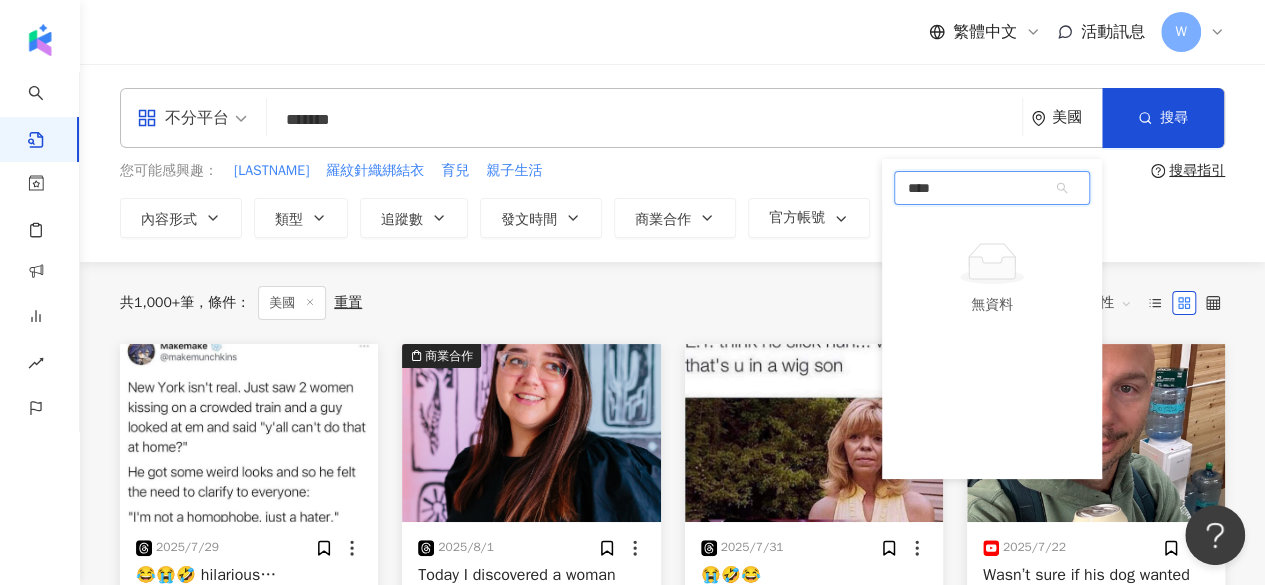 type on "***" 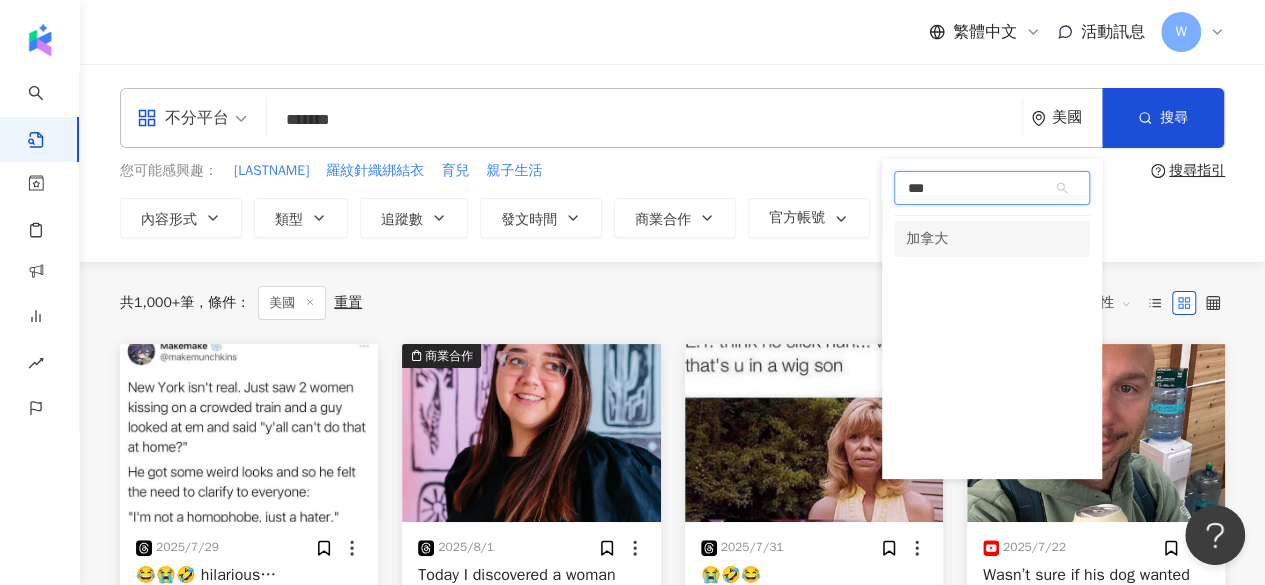 click on "加拿大" at bounding box center [927, 239] 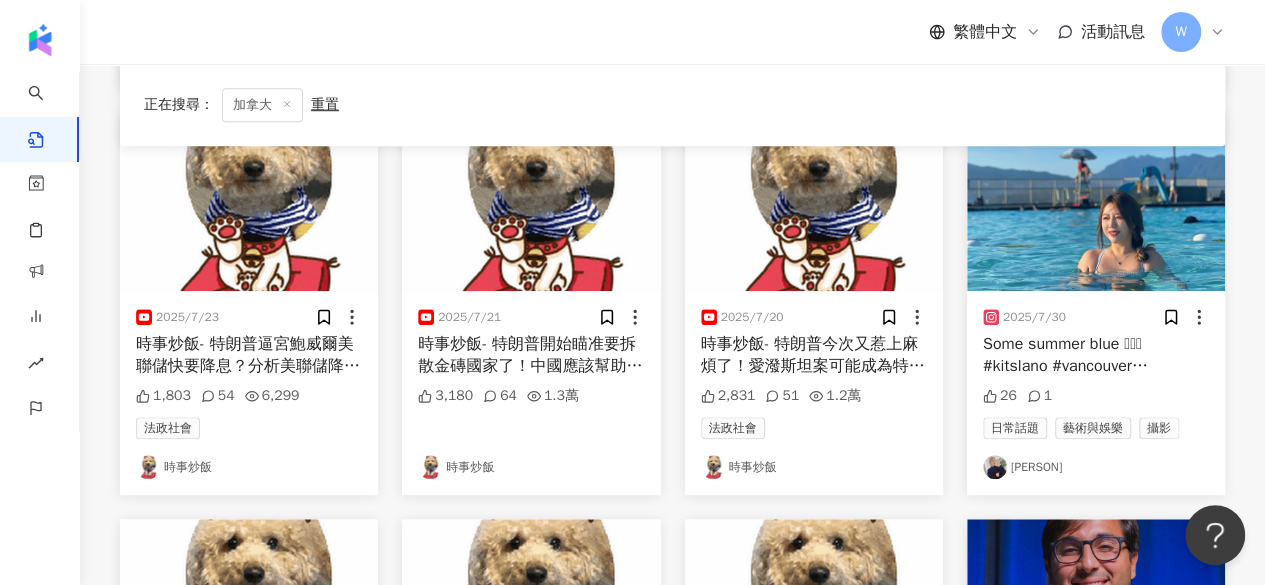 scroll, scrollTop: 645, scrollLeft: 0, axis: vertical 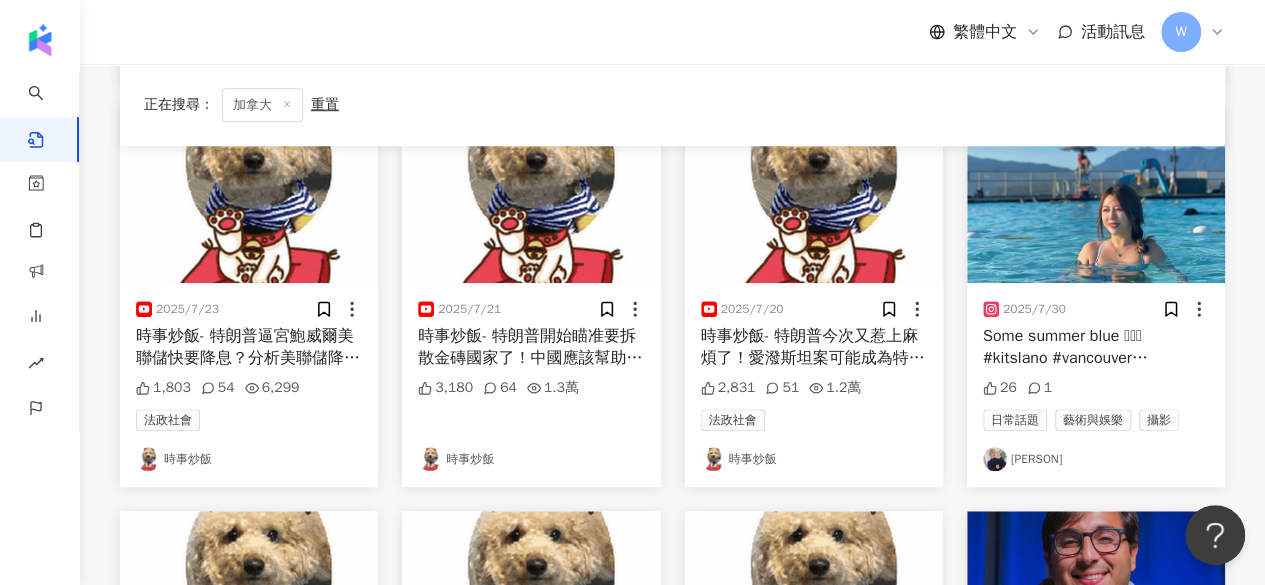 click on "Some summer blue 🩵🩵🩵
#kitslano #vancouver #summervibes☀️ #outdoorpool" at bounding box center [1096, 347] 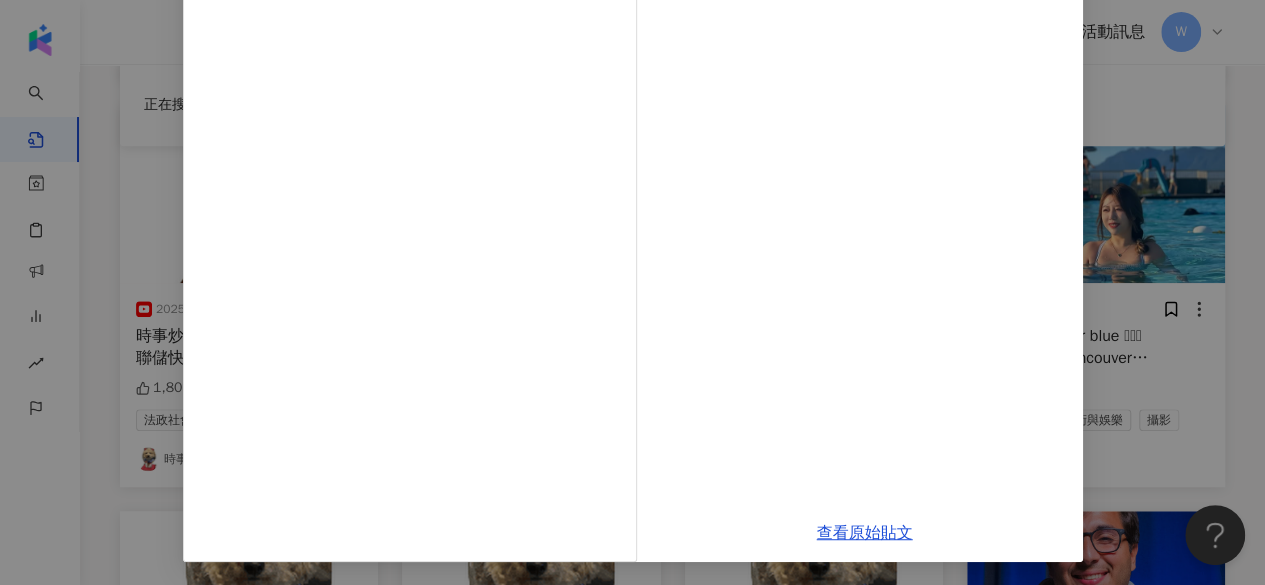 scroll, scrollTop: 0, scrollLeft: 0, axis: both 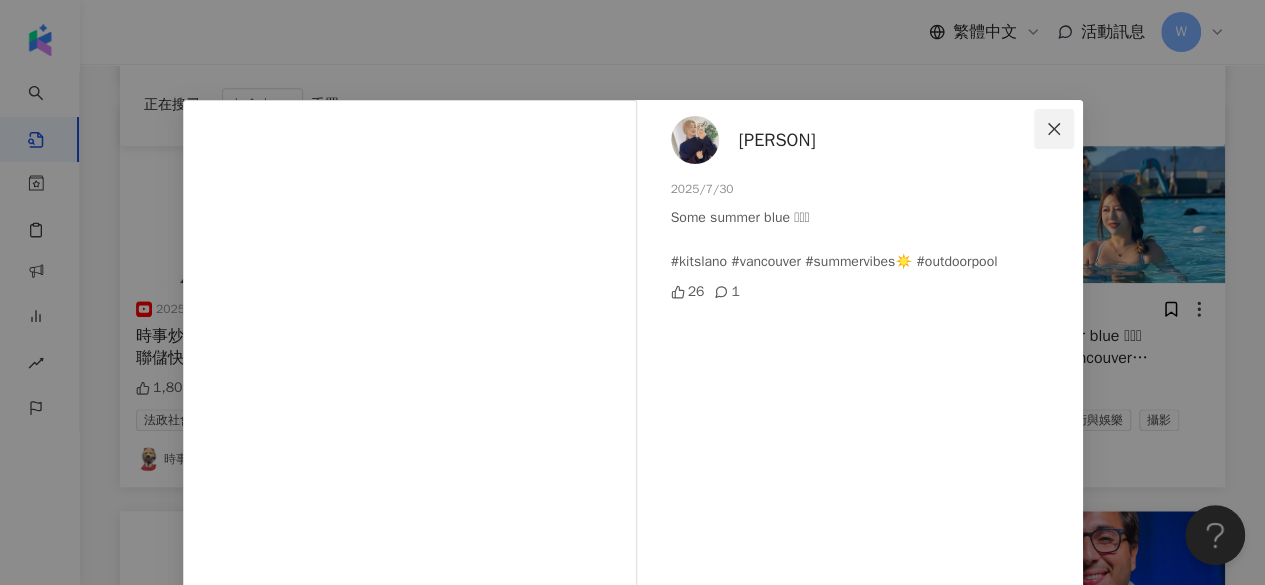 click 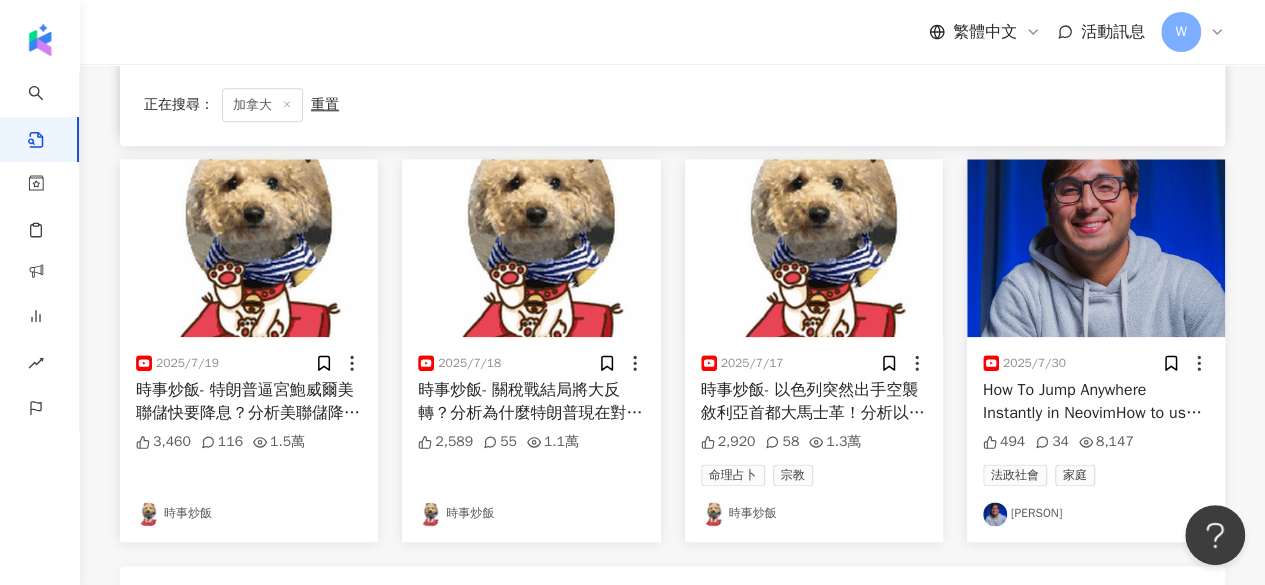 scroll, scrollTop: 991, scrollLeft: 0, axis: vertical 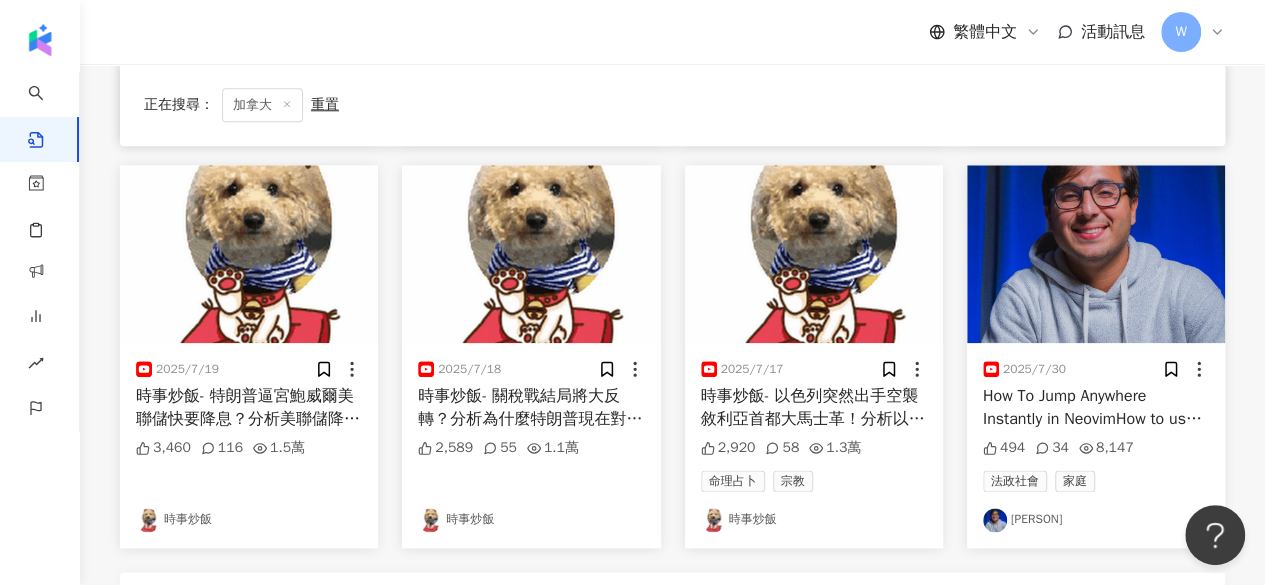 click on "How To Jump Anywhere Instantly in NeovimHow to use flash.nvim to jump quickly anywhere in your code with as few keystrokes as possible. This plugin is a really nice way to pinpoint exactly where you want to go in your Neovim window and instantly jump to that location. Hope you enjoy the video!
💻 My dotfiles: https://bit.ly/4cFlPyq
✍🏽 Blog Post With Code:https://bit.ly/4mm8v6f
⏰ Timestamps
00:00 - Introduction
01:23 - Installation
02:55 - Basic Jumping
05:15 - Treesitter Mode
06:38 - Using Flash With Search
07:27 - Enhanced f,F,t,T Motions
09:13 - Remote Operations
09:59 - Treesitter Search
11:33 - Conclusion" at bounding box center (1096, 407) 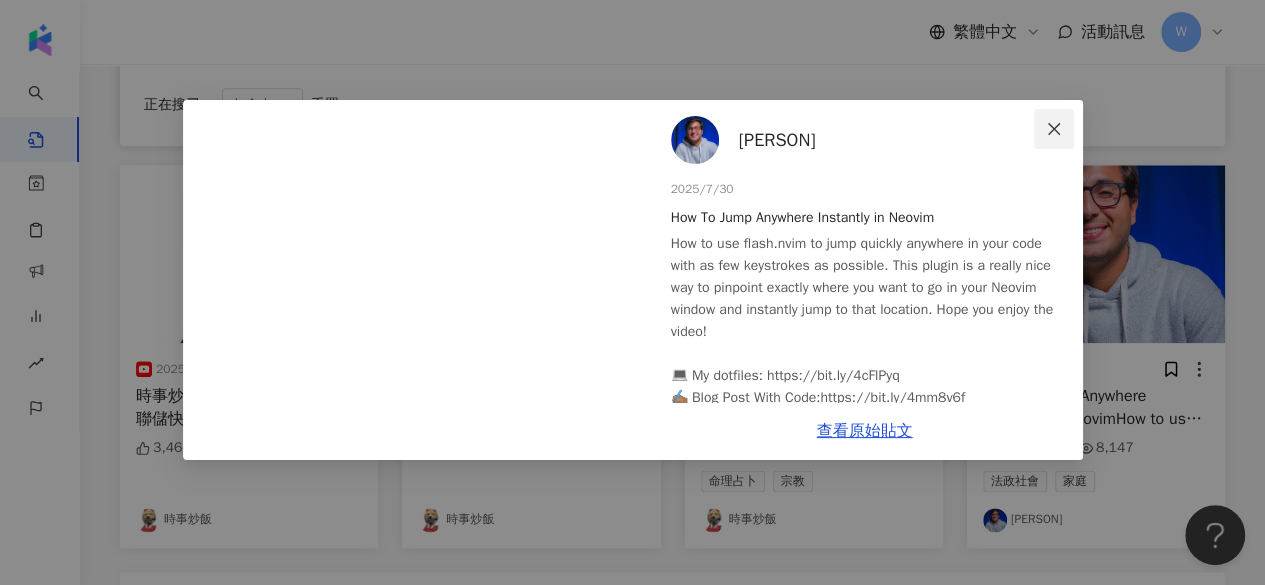 click 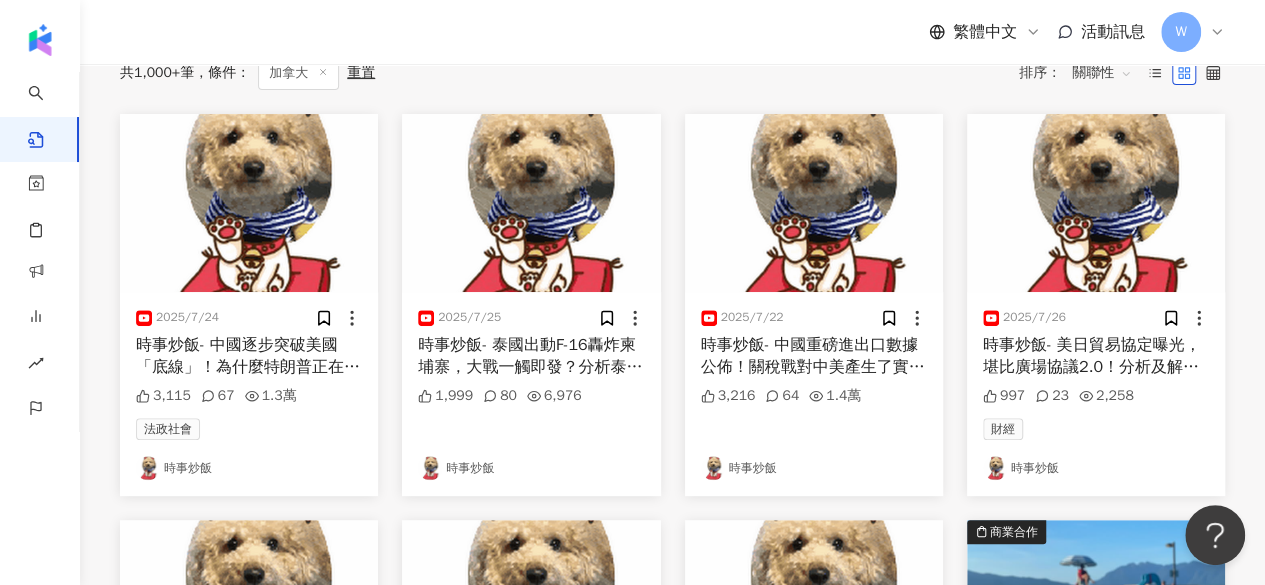 scroll, scrollTop: 0, scrollLeft: 0, axis: both 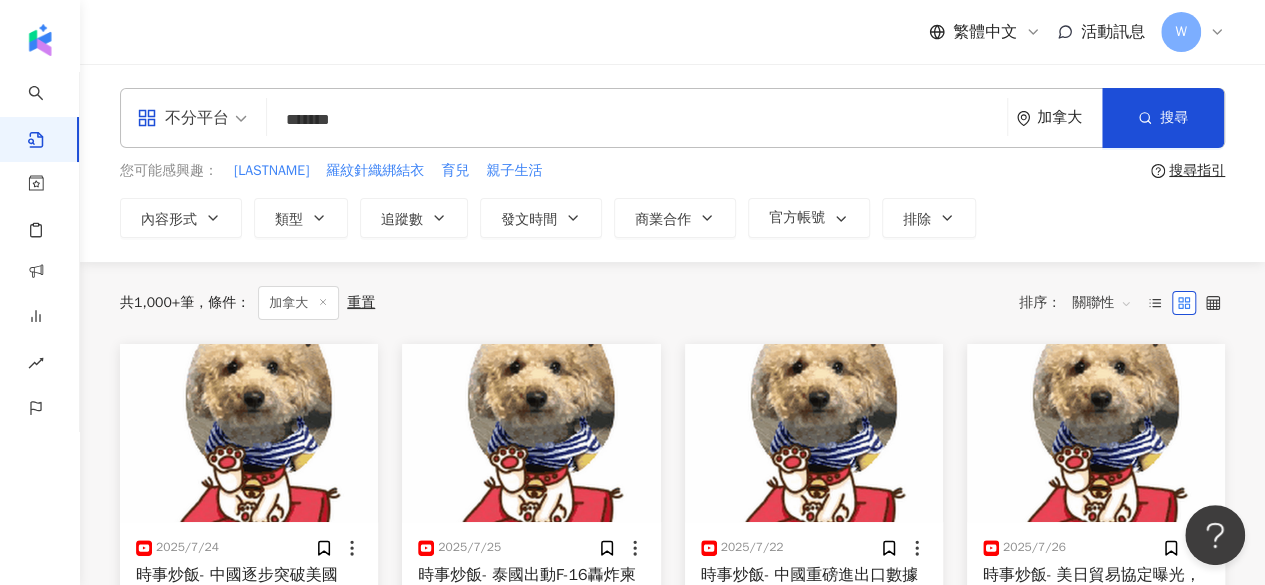 click on "*******" at bounding box center [637, 119] 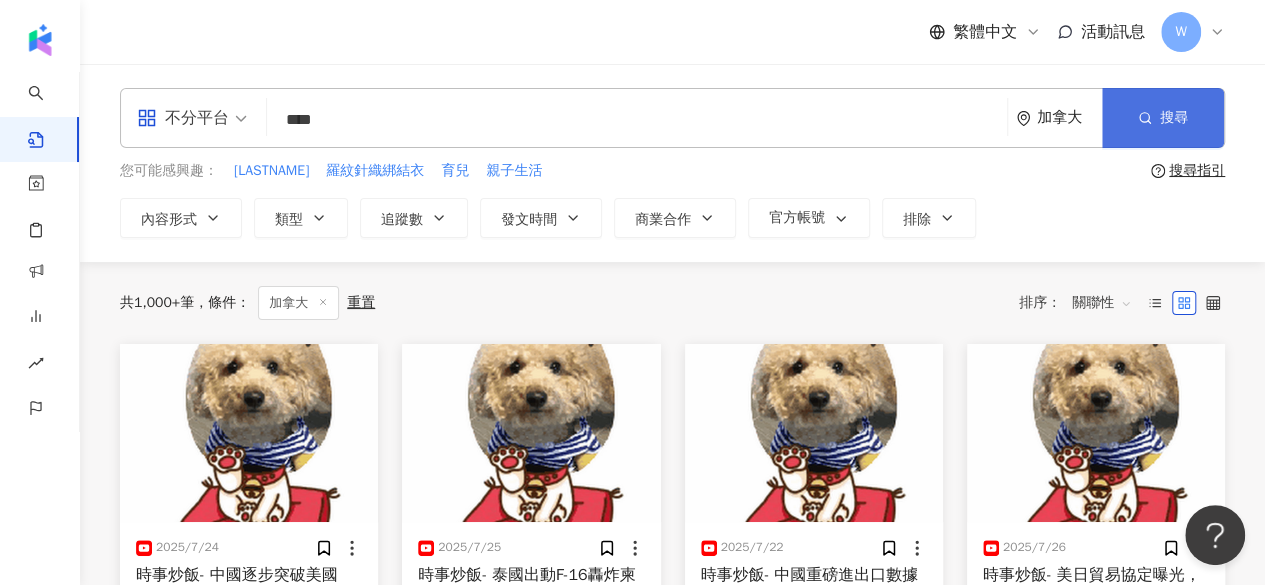 type on "****" 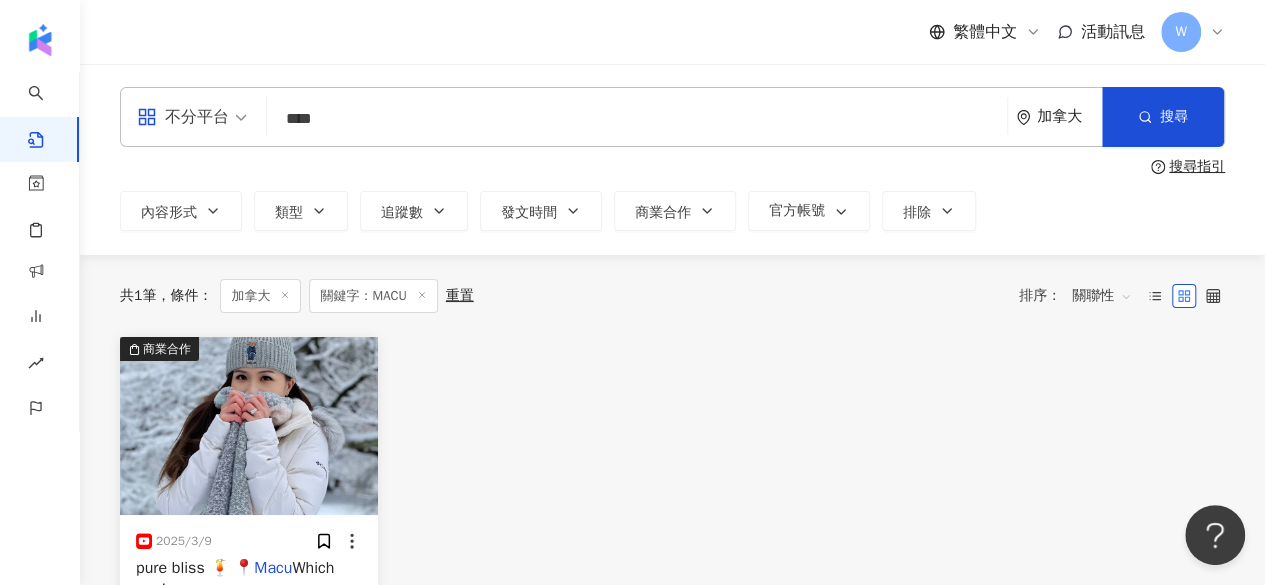 scroll, scrollTop: 0, scrollLeft: 0, axis: both 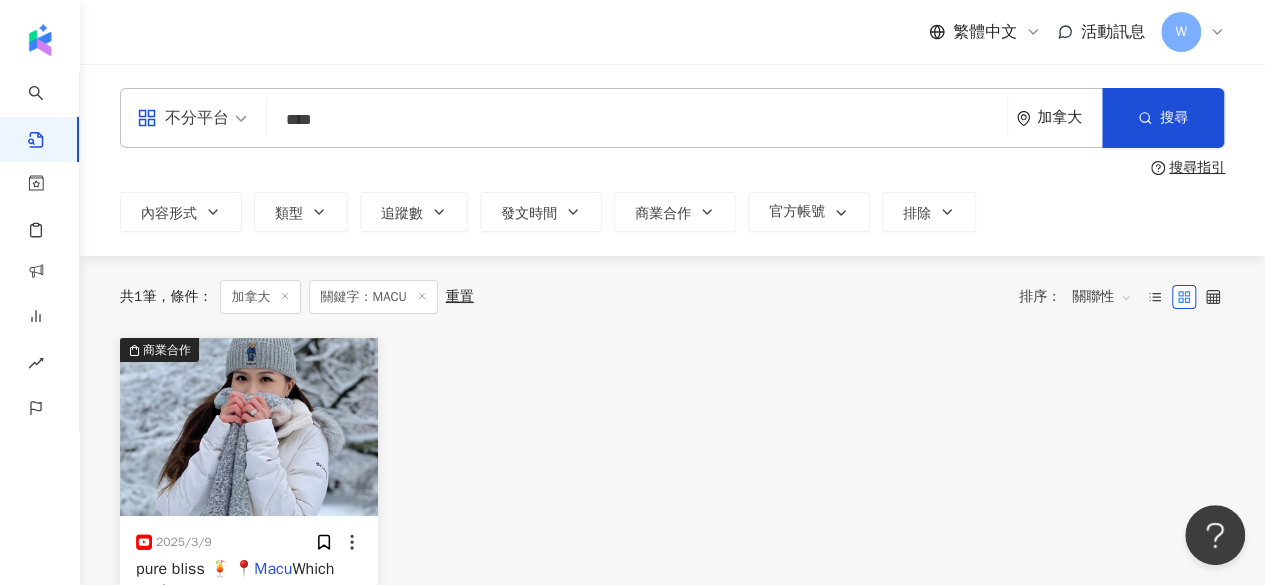 click on "加拿大" at bounding box center [1069, 117] 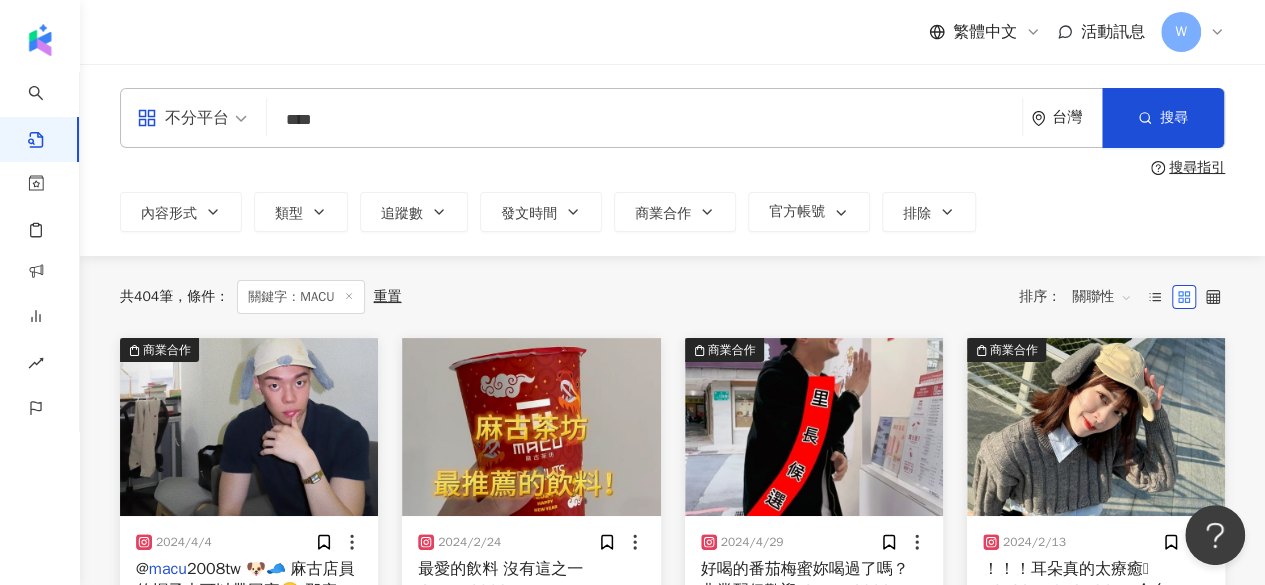 click on "台灣" at bounding box center (1077, 117) 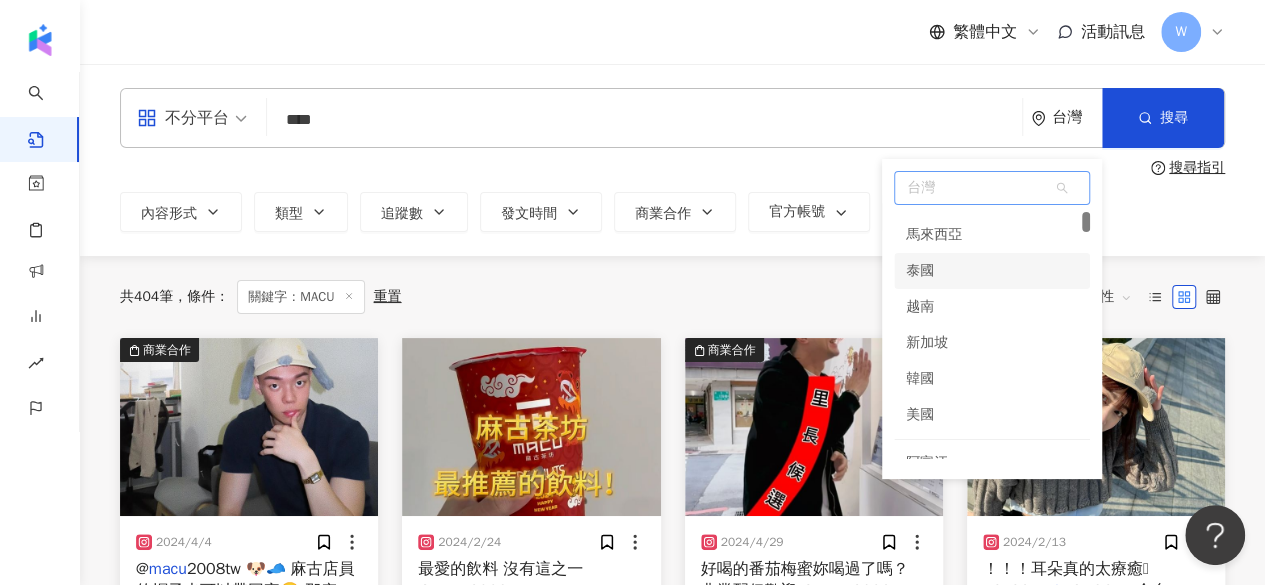 scroll, scrollTop: 135, scrollLeft: 0, axis: vertical 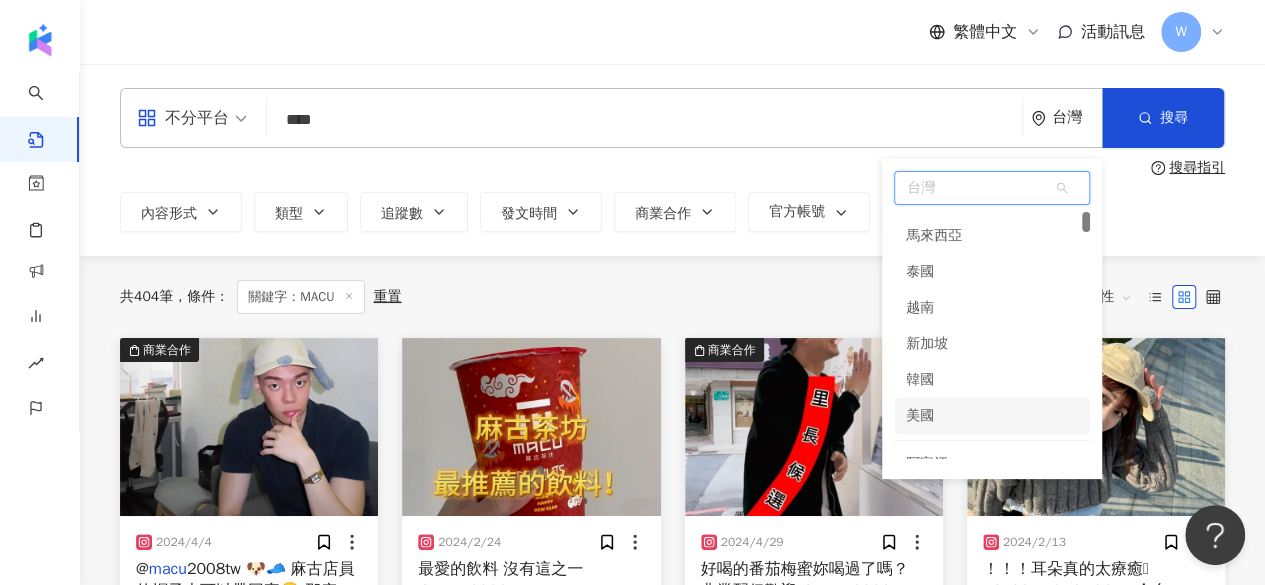 click on "美國" at bounding box center [920, 416] 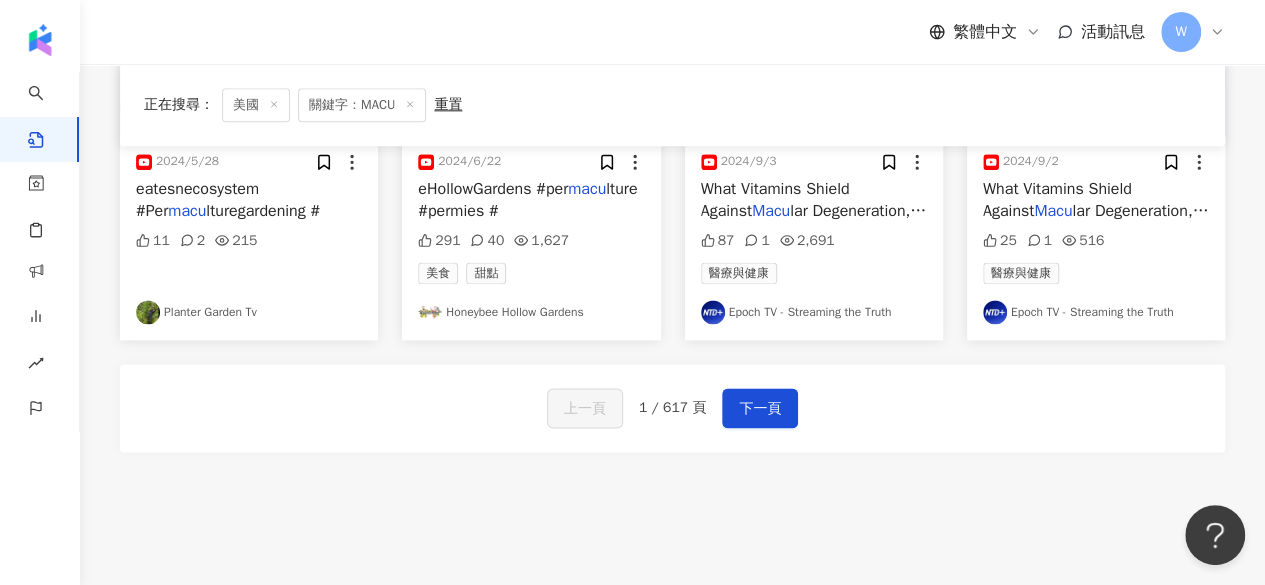 scroll, scrollTop: 1192, scrollLeft: 0, axis: vertical 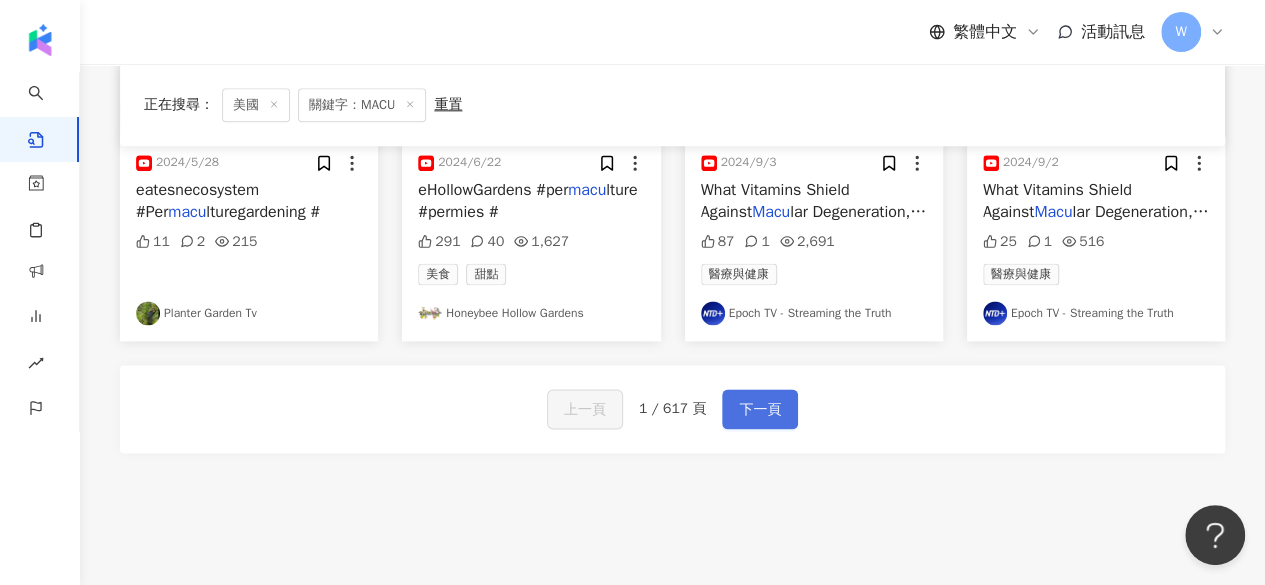 click on "下一頁" at bounding box center [760, 410] 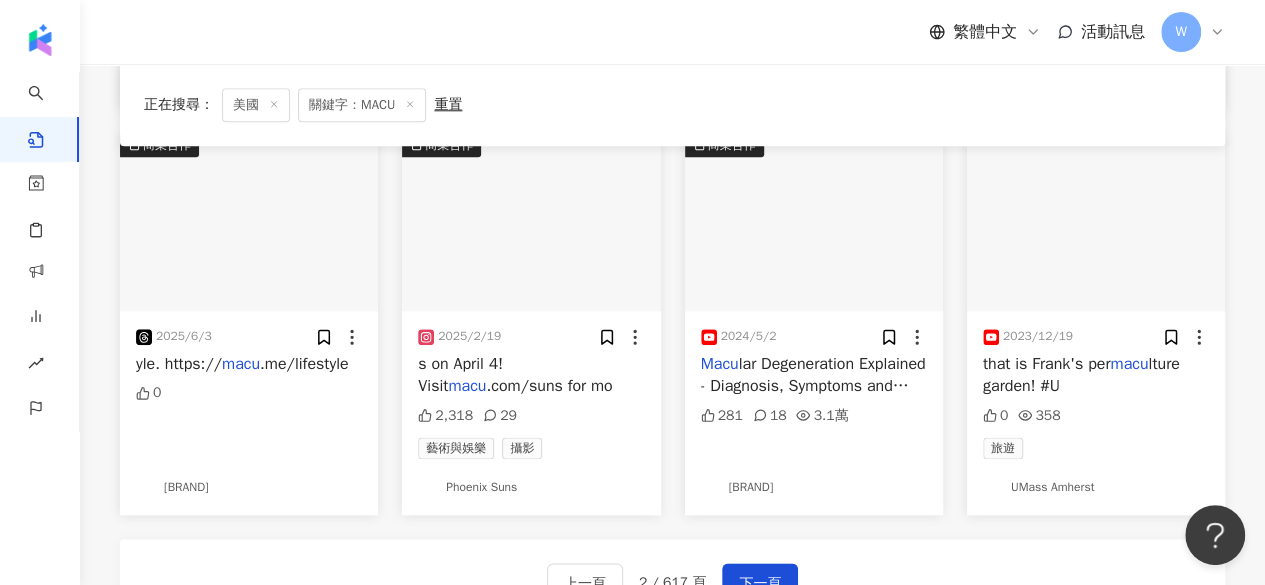 scroll, scrollTop: 1127, scrollLeft: 0, axis: vertical 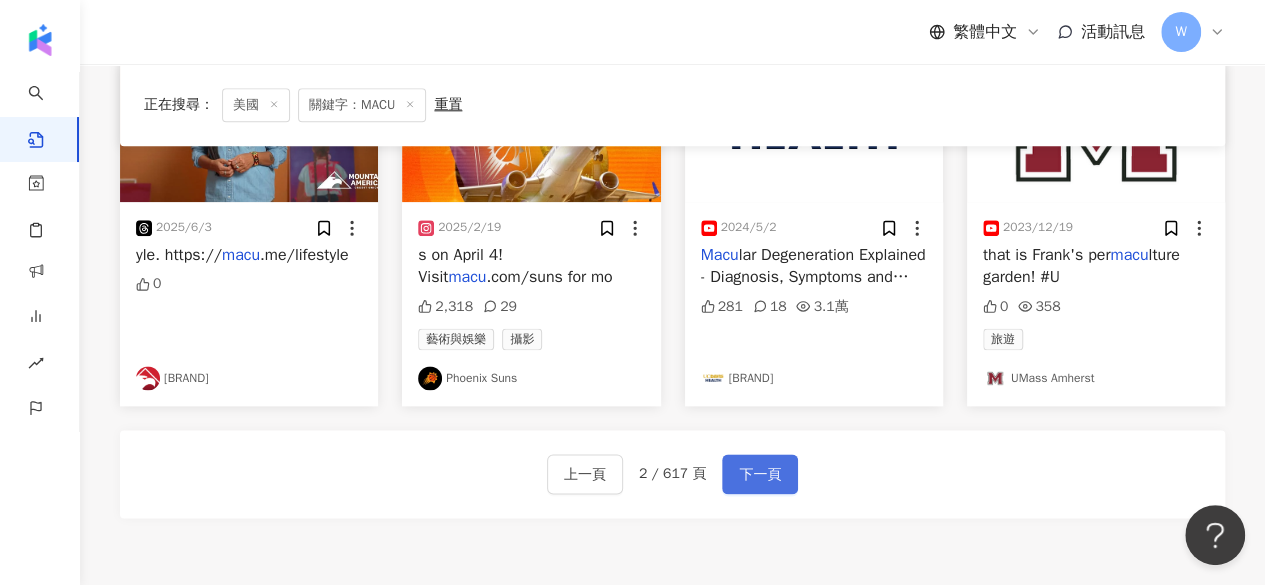 click on "下一頁" at bounding box center (760, 475) 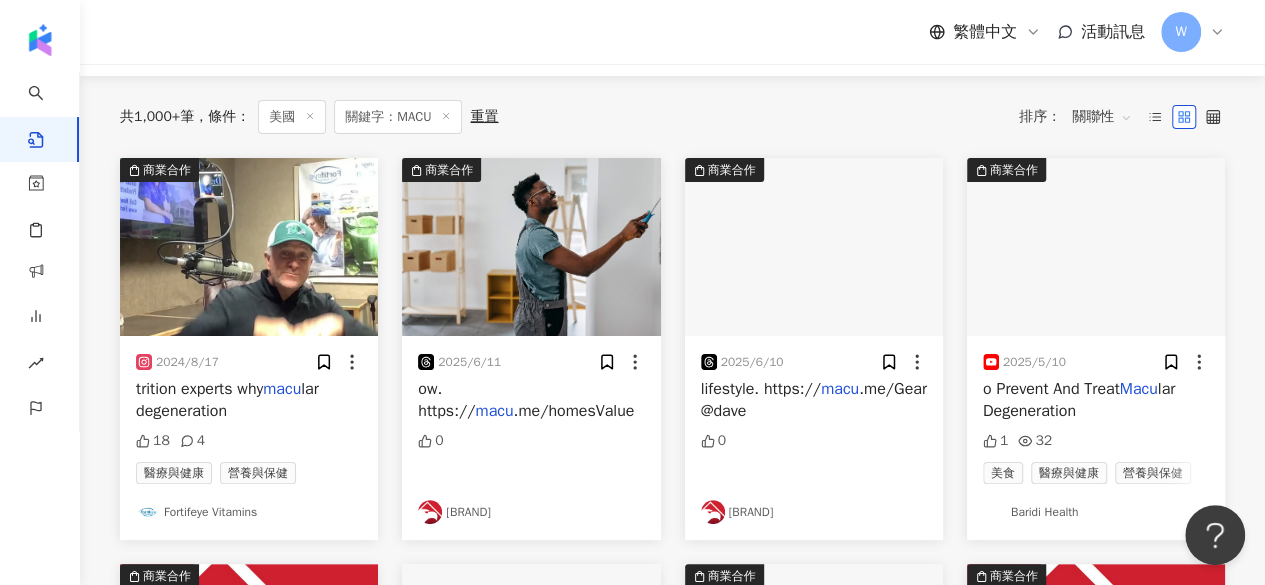 scroll, scrollTop: 0, scrollLeft: 0, axis: both 